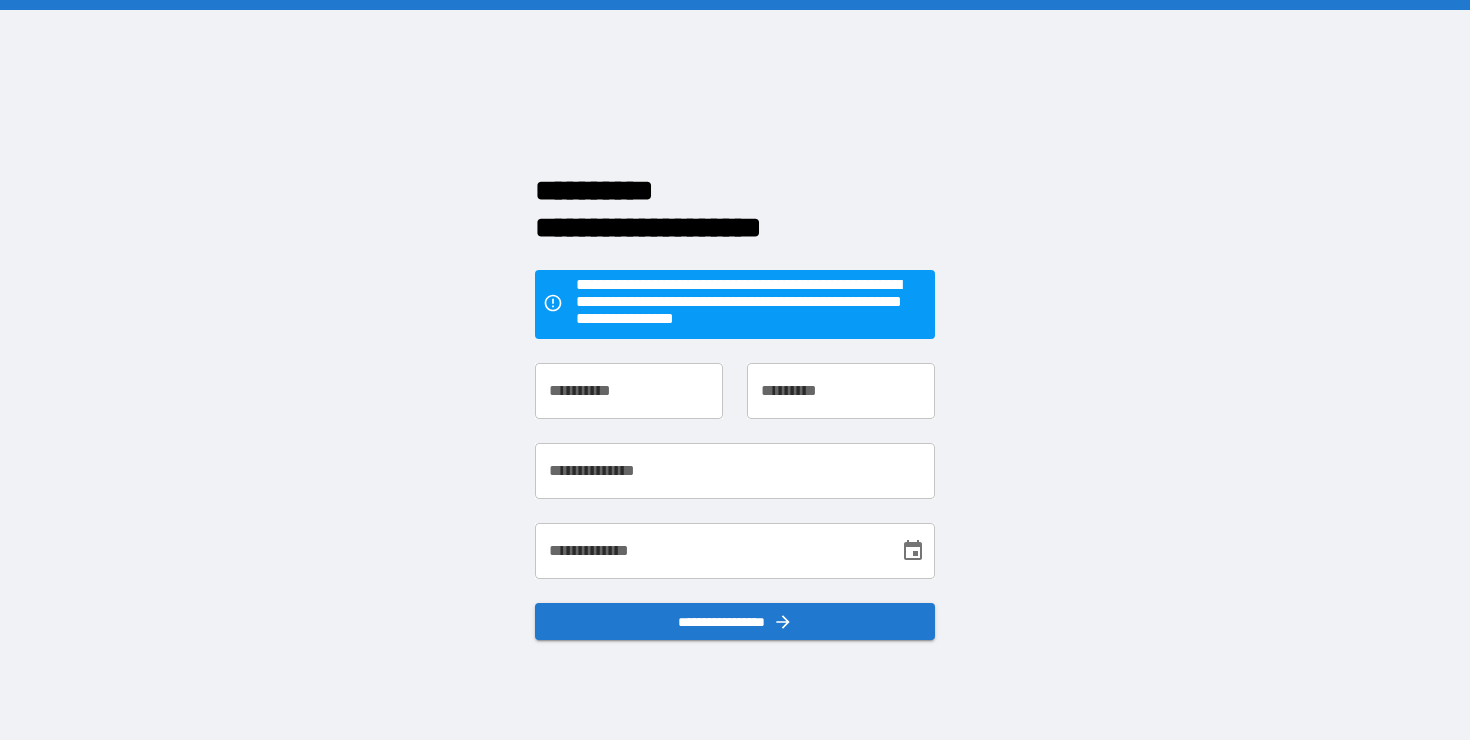 scroll, scrollTop: 0, scrollLeft: 0, axis: both 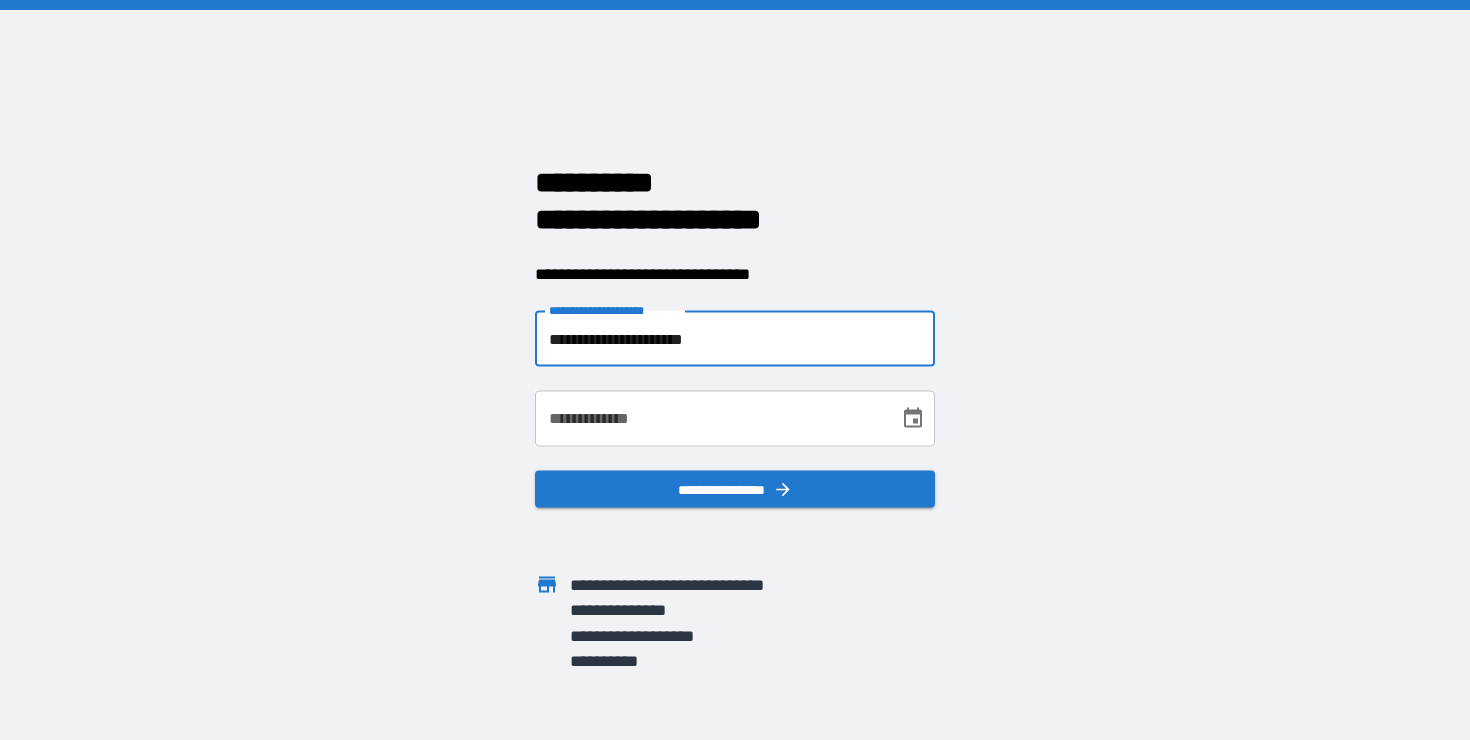 type on "**********" 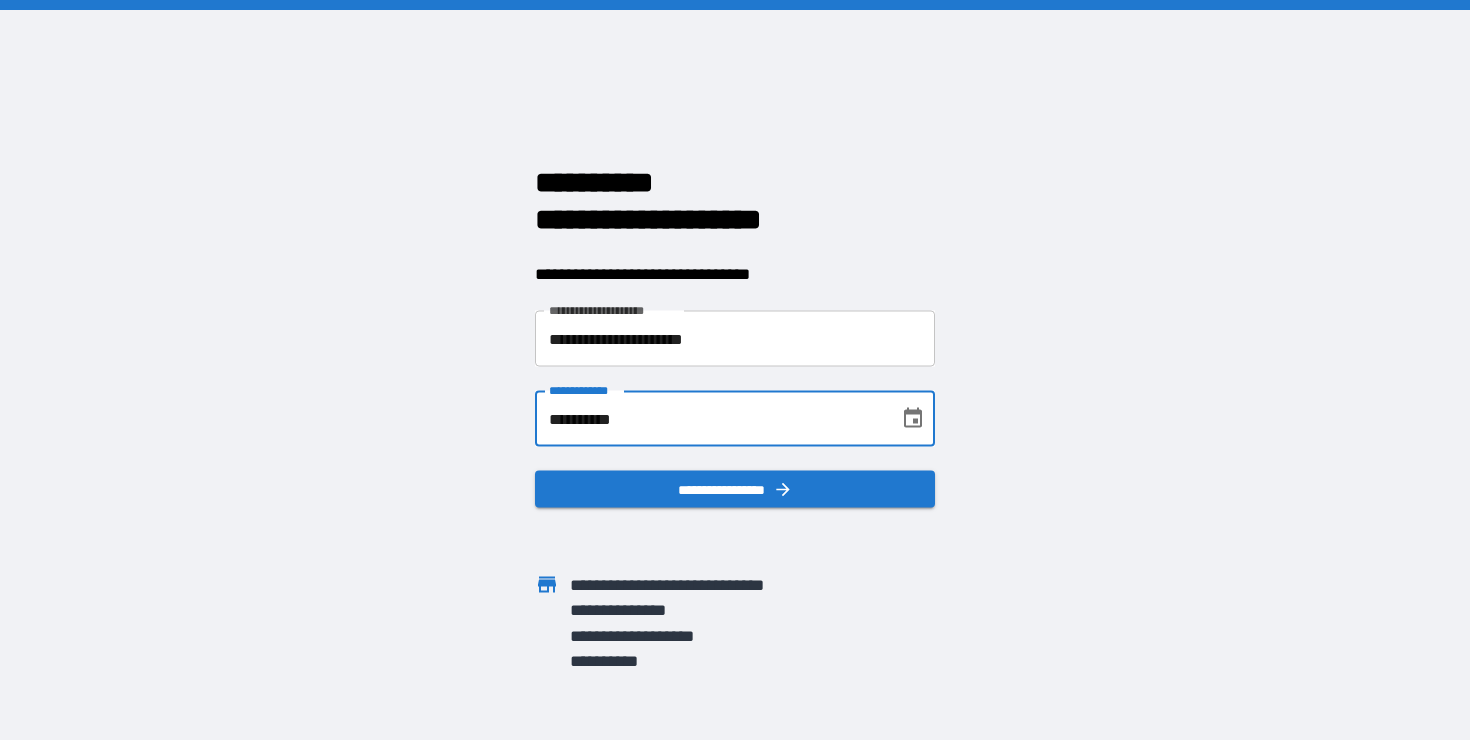 type on "**********" 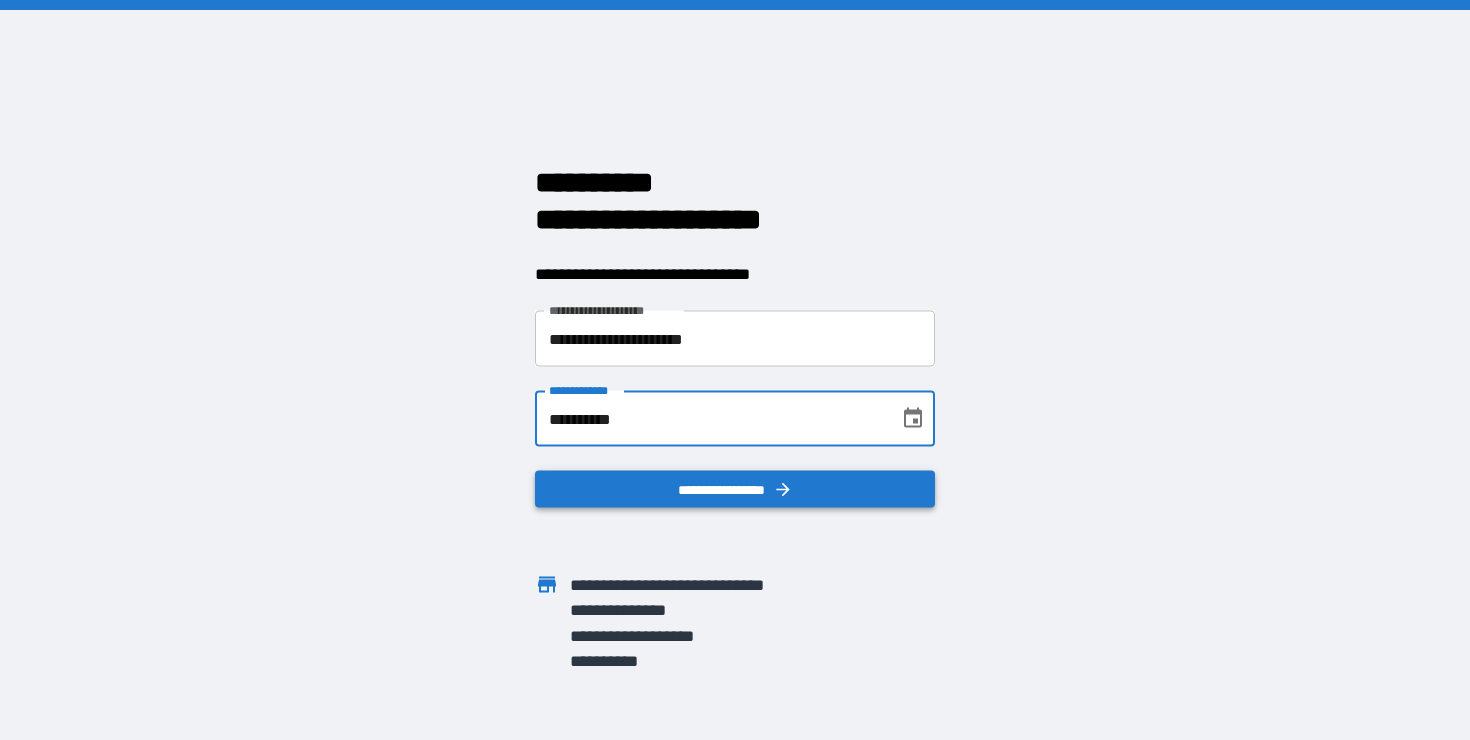 click on "**********" at bounding box center [735, 489] 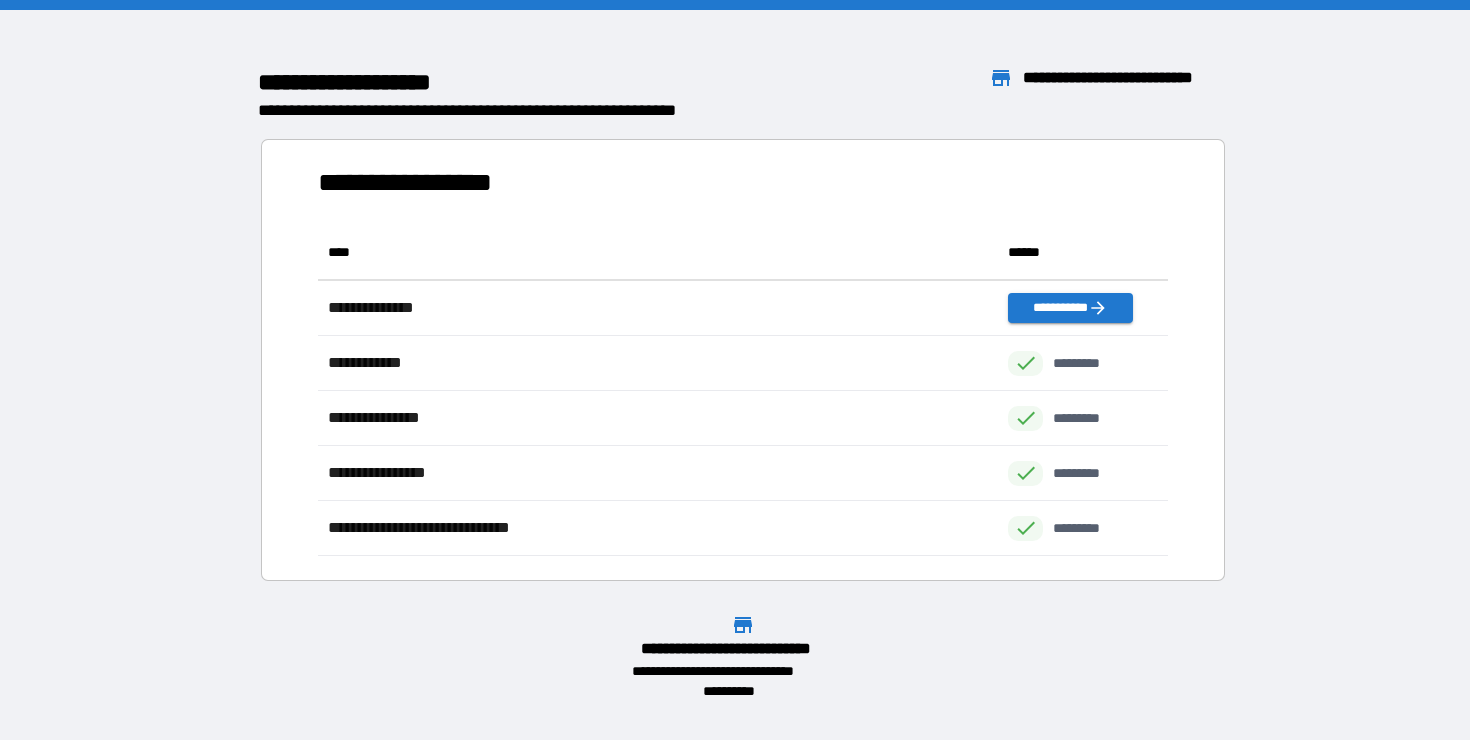 scroll, scrollTop: 1, scrollLeft: 1, axis: both 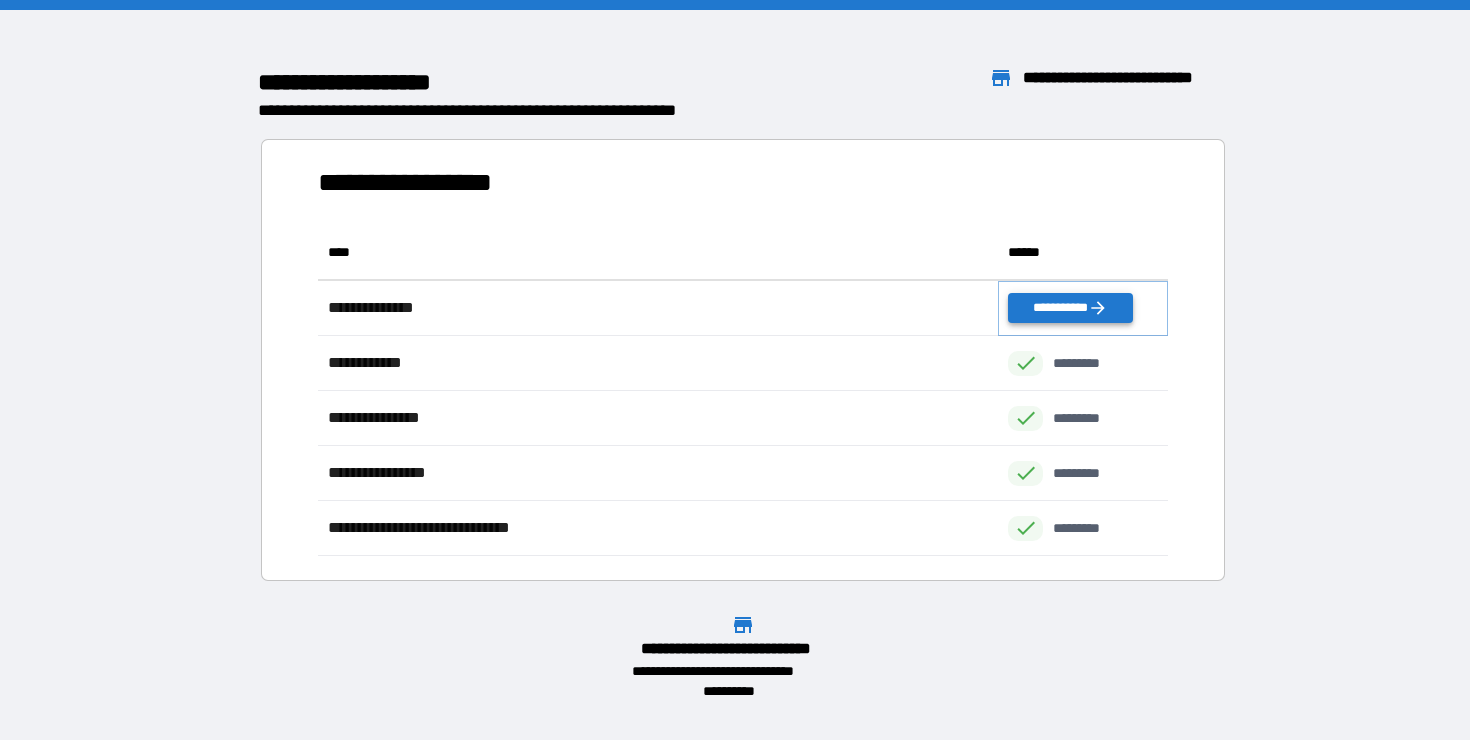 click on "**********" at bounding box center [1070, 308] 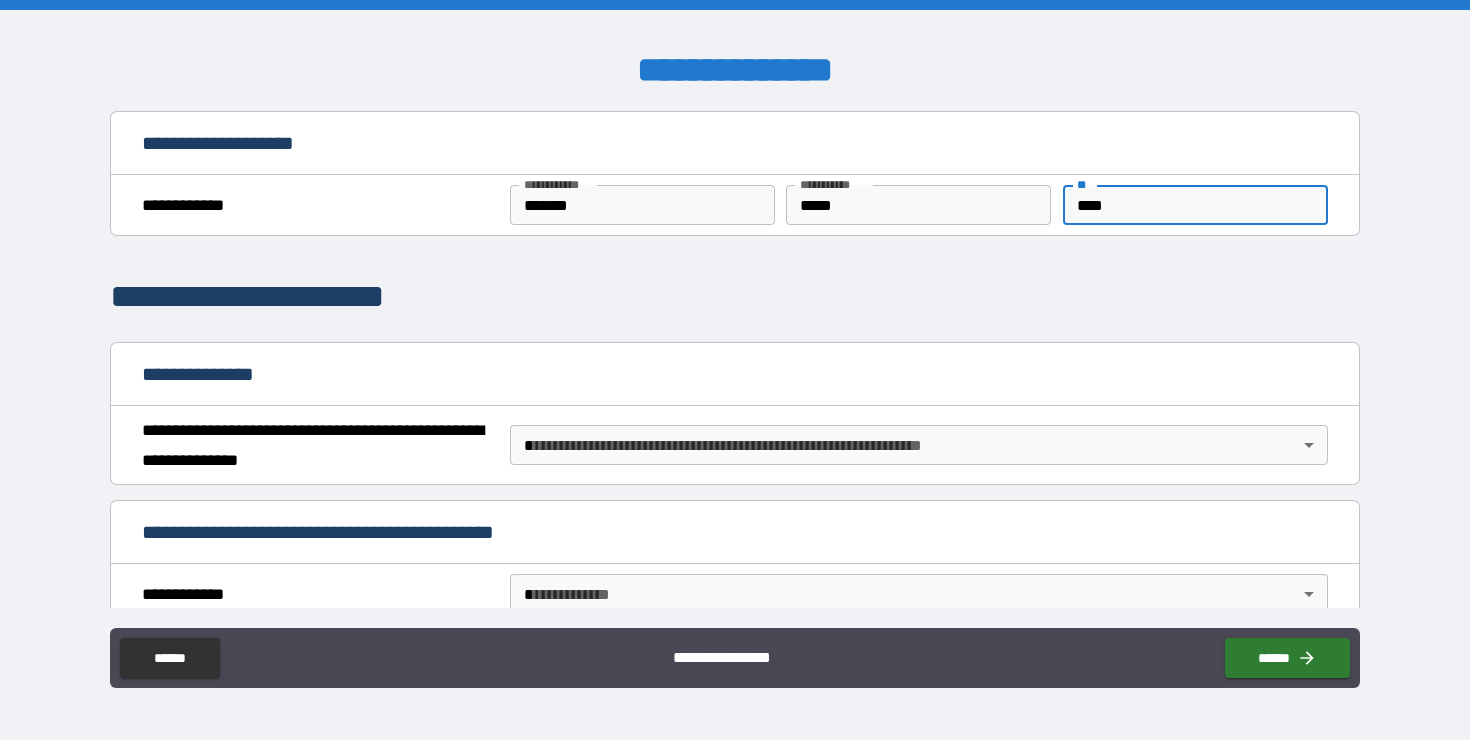 type on "****" 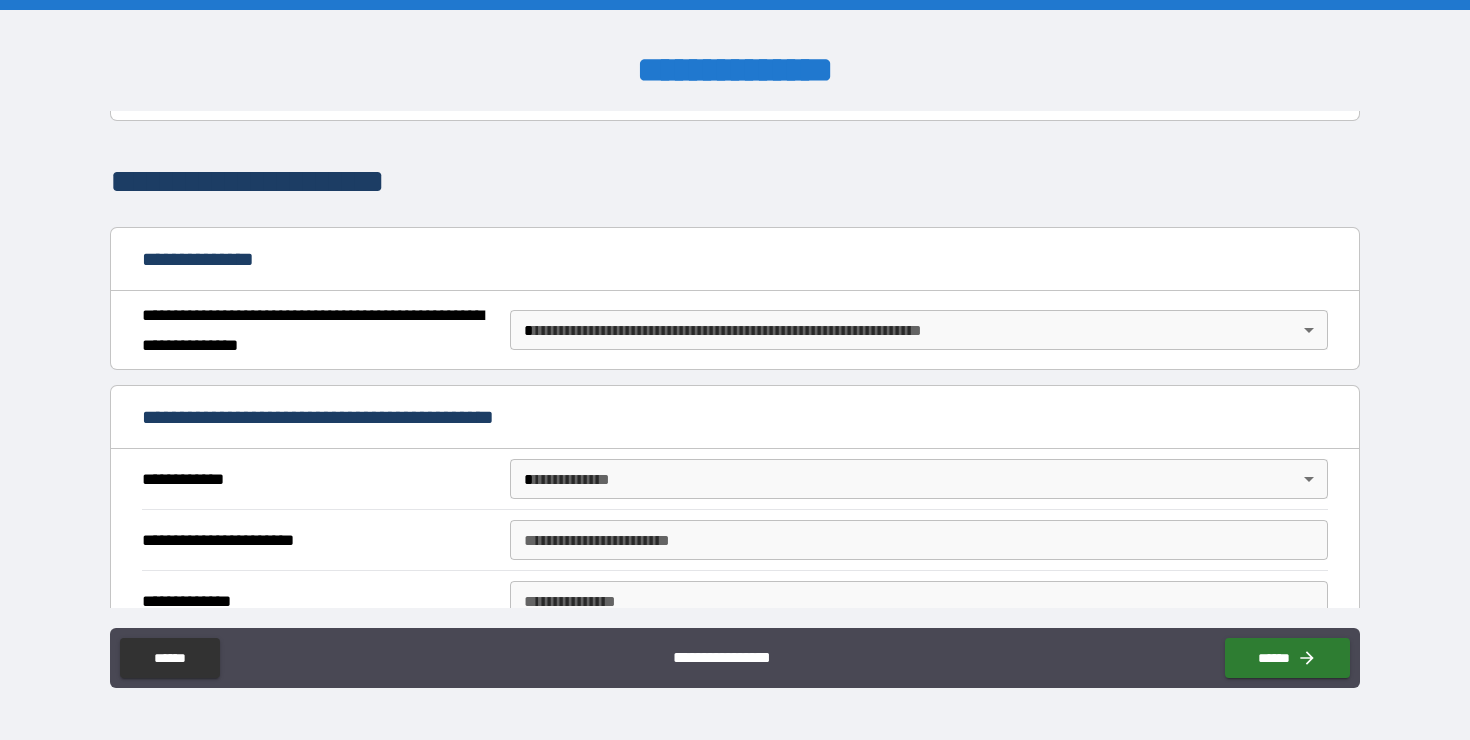 scroll, scrollTop: 149, scrollLeft: 0, axis: vertical 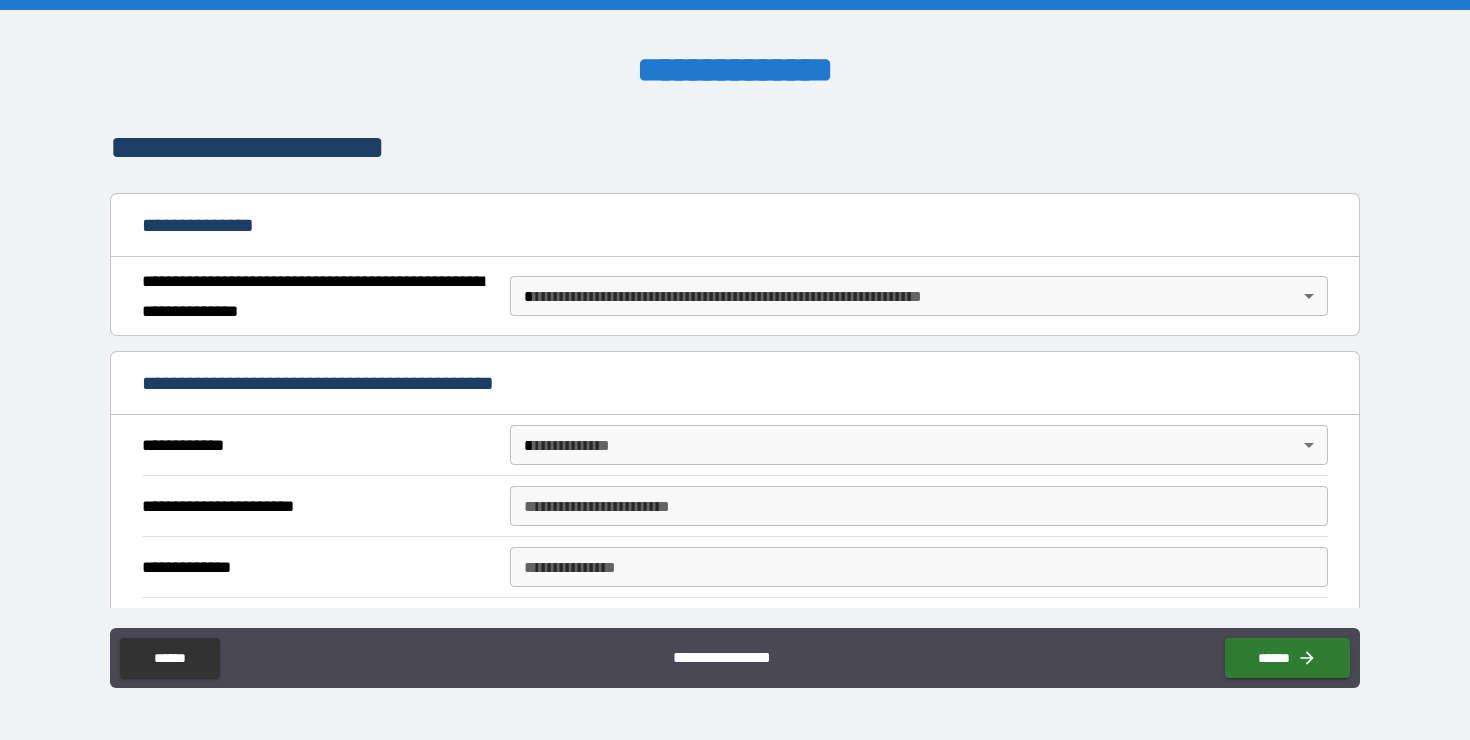 click on "**********" at bounding box center (735, 370) 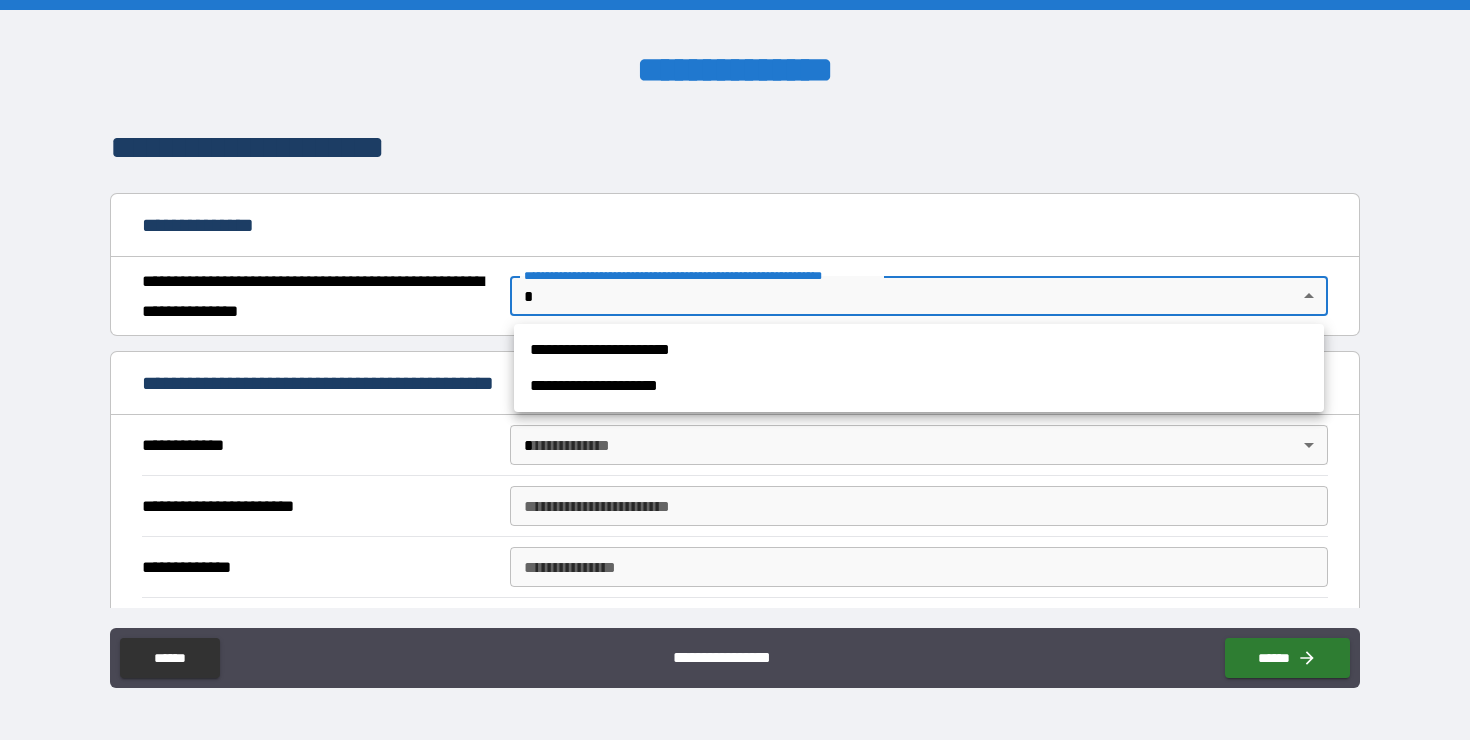 click on "**********" at bounding box center (919, 350) 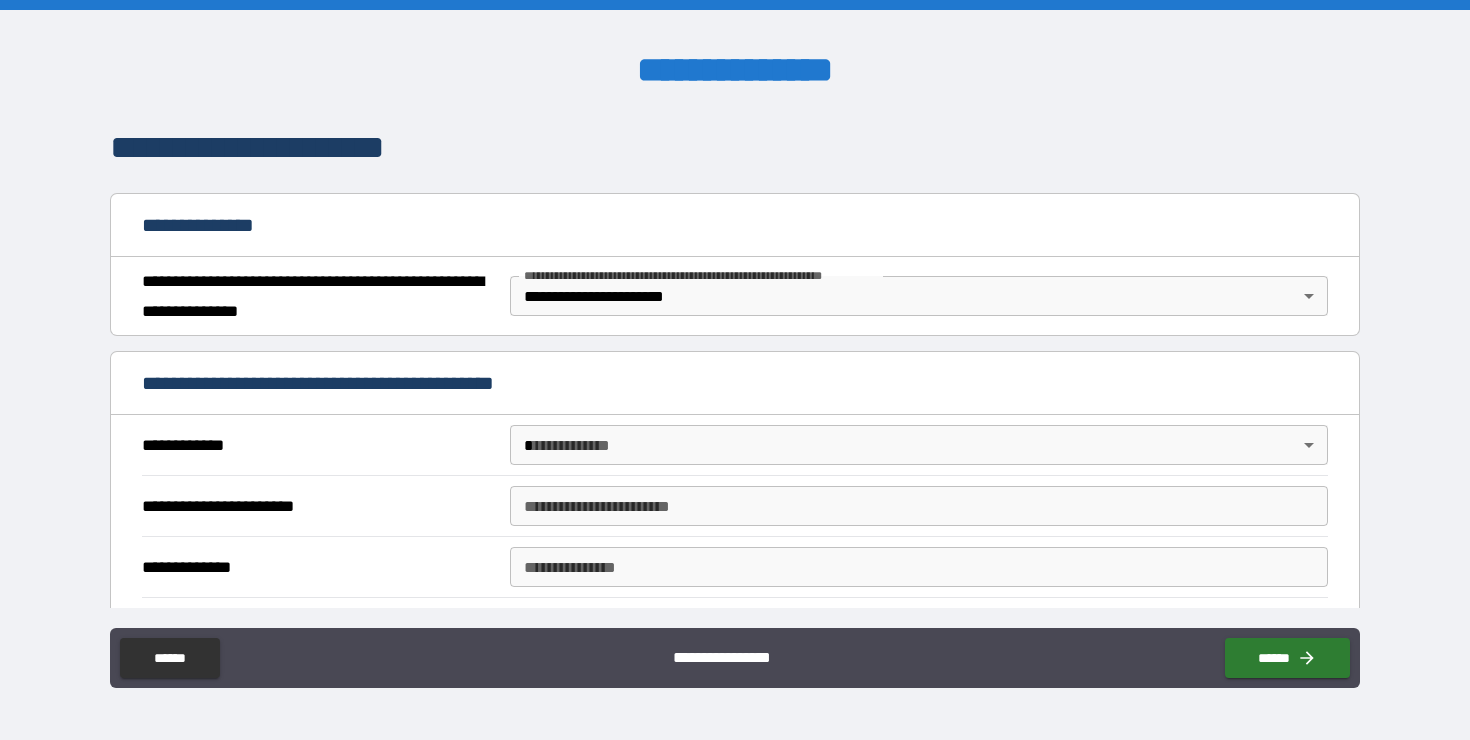 click on "**********" at bounding box center (735, 359) 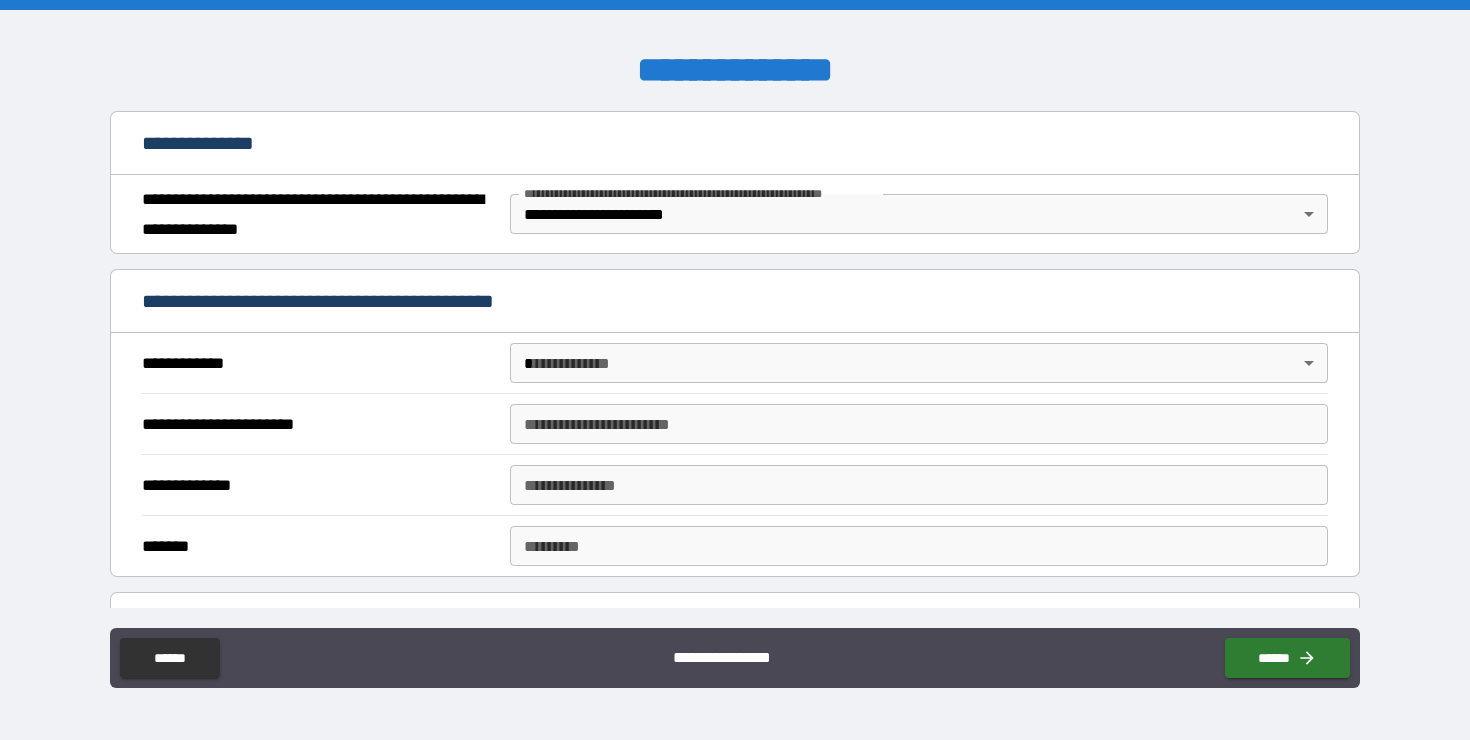 scroll, scrollTop: 265, scrollLeft: 0, axis: vertical 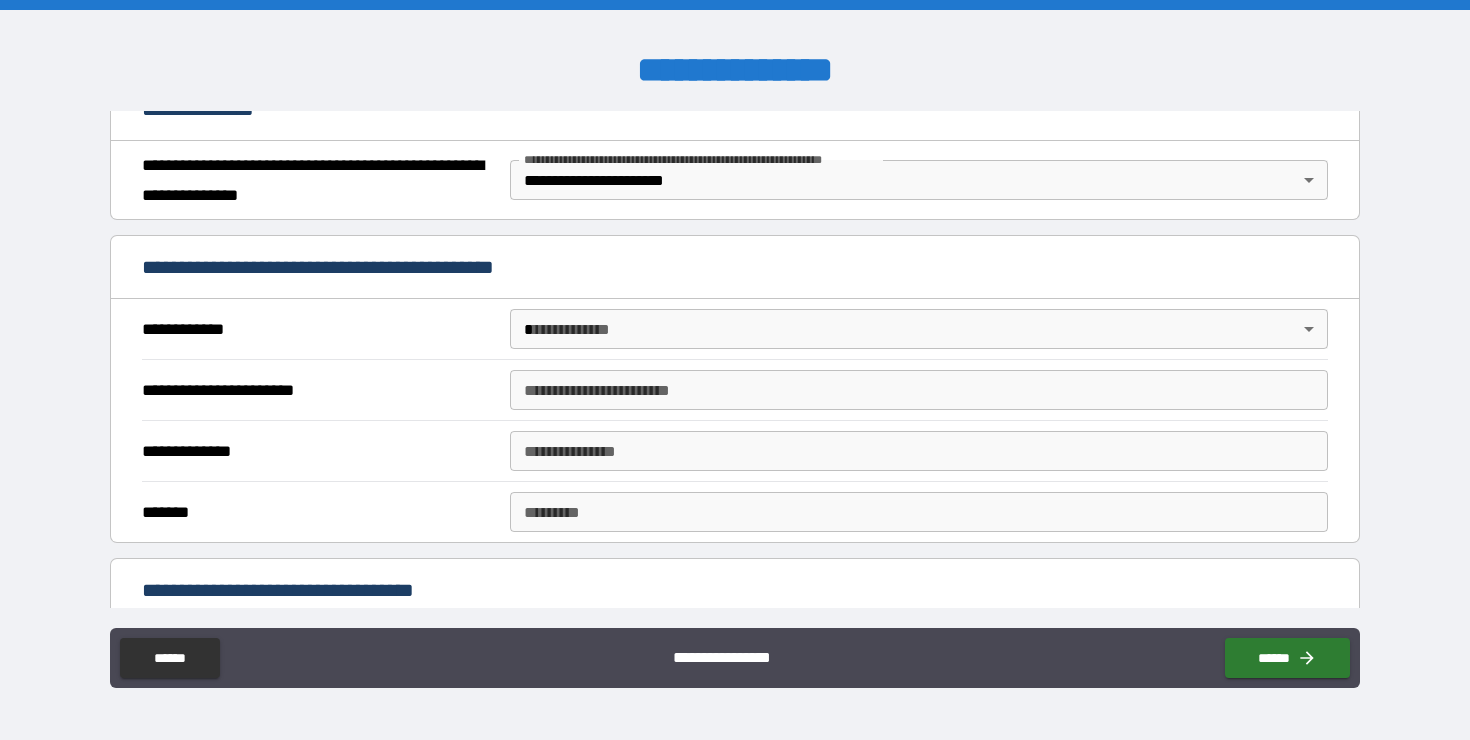 click on "**********" at bounding box center (735, 370) 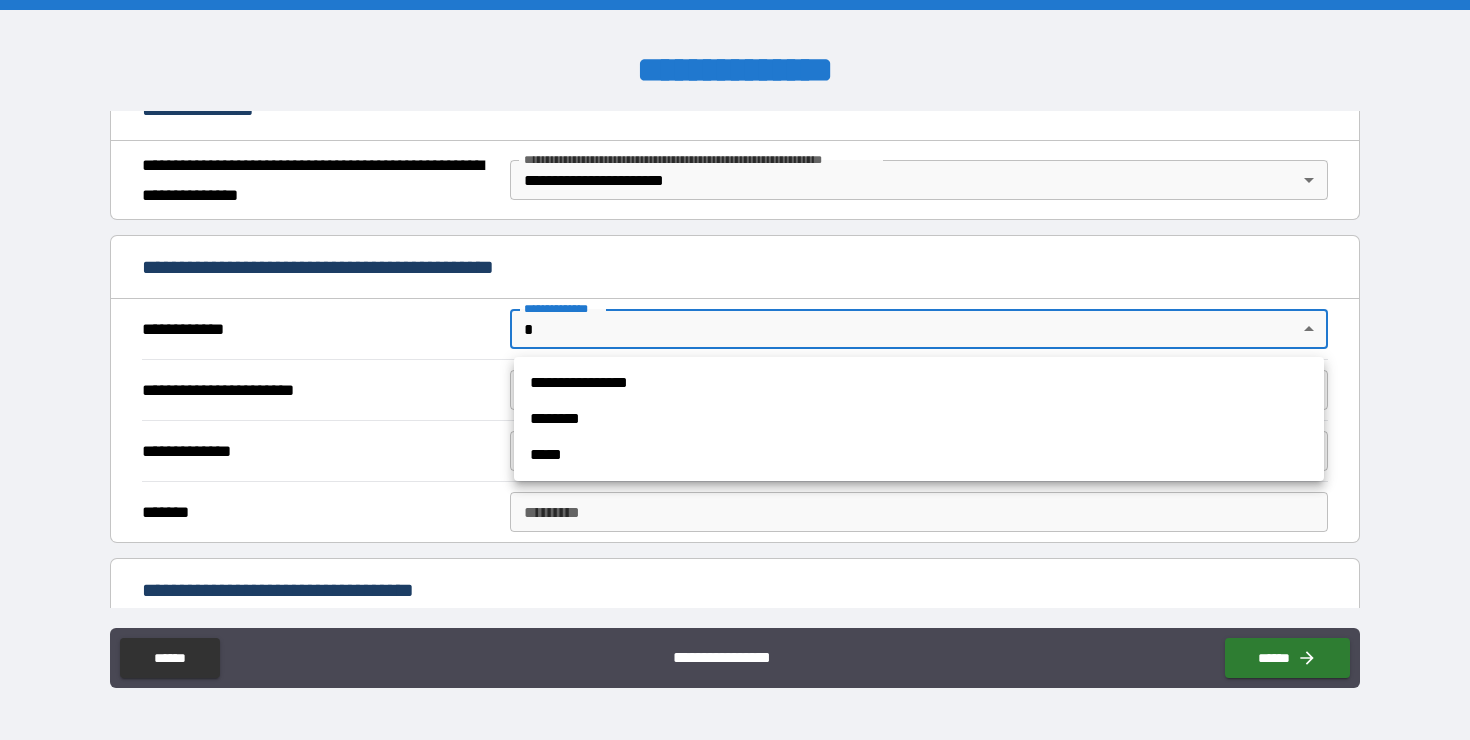 click on "**********" at bounding box center (919, 383) 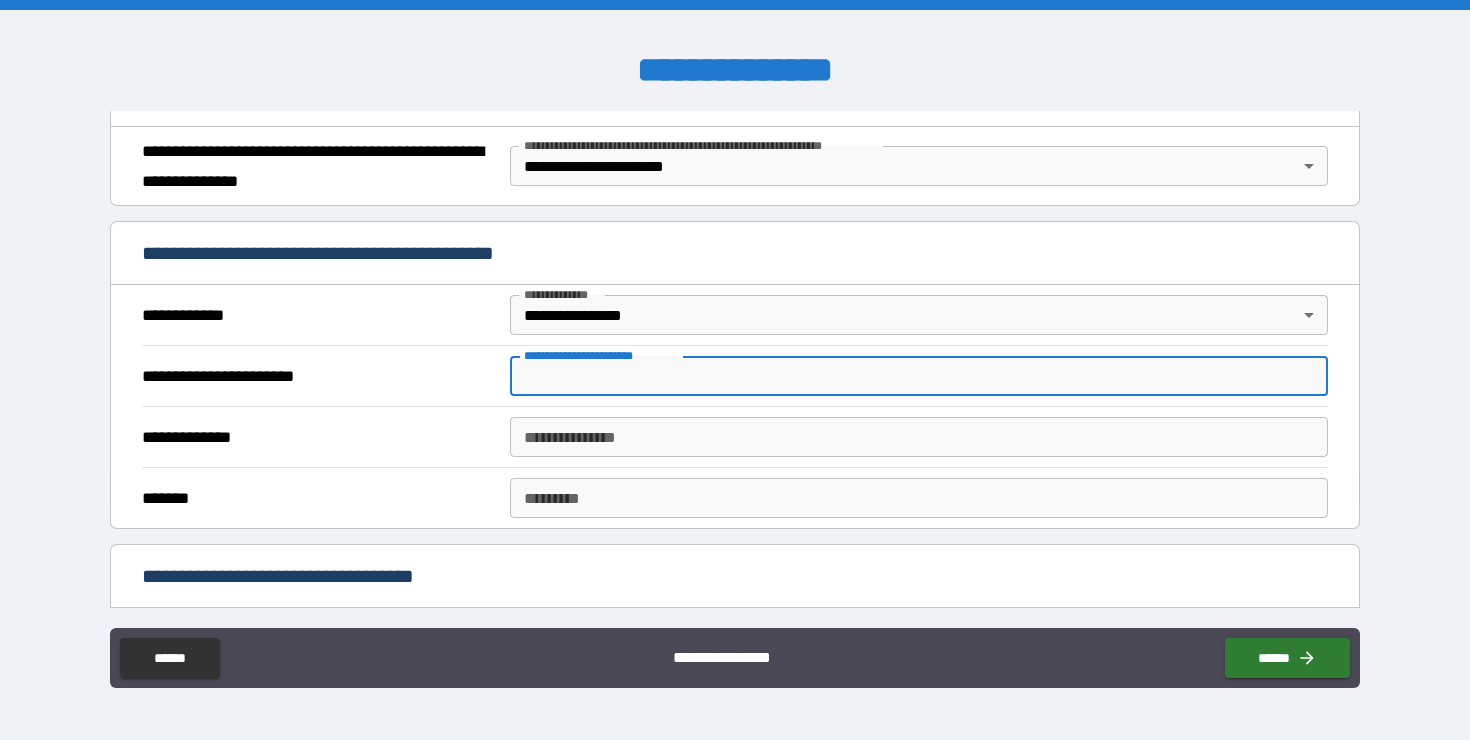 scroll, scrollTop: 283, scrollLeft: 0, axis: vertical 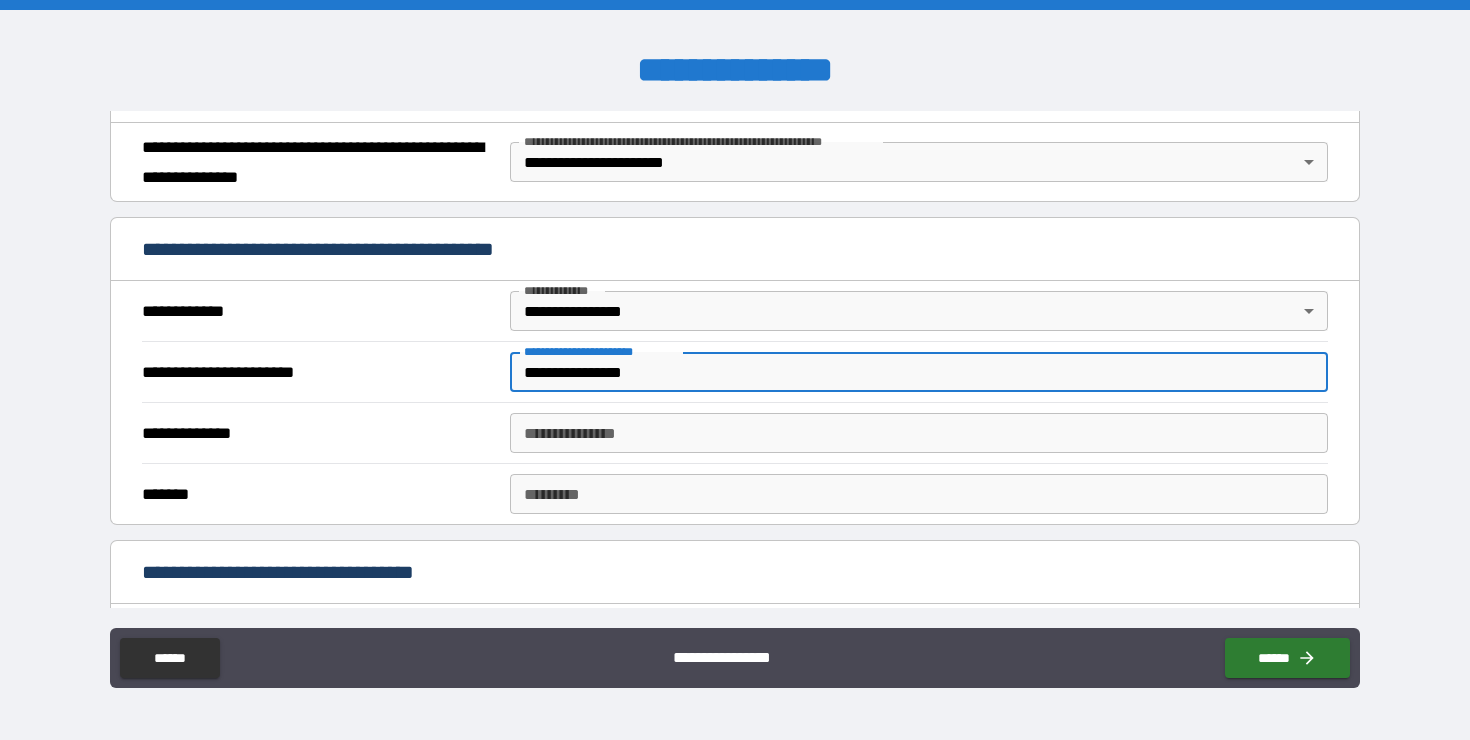 type on "**********" 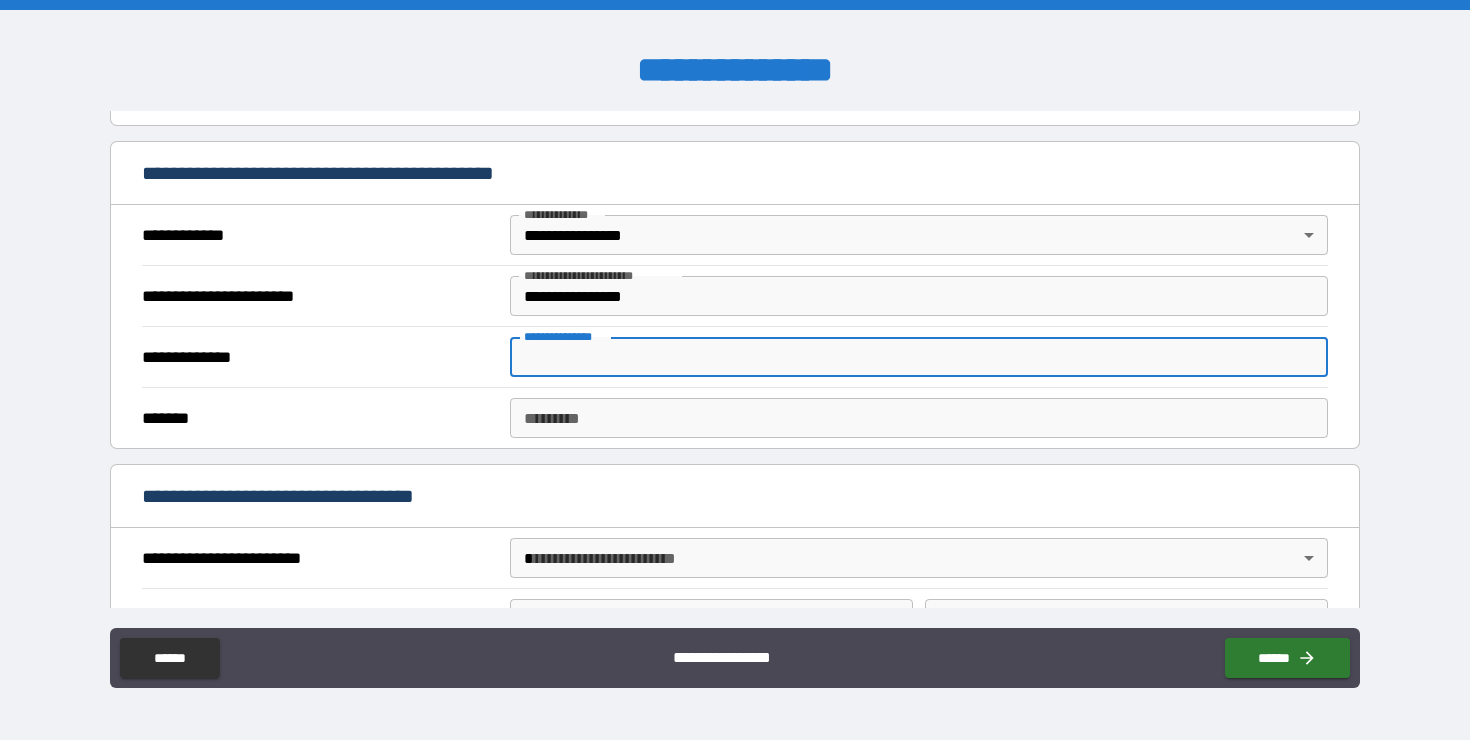 scroll, scrollTop: 389, scrollLeft: 0, axis: vertical 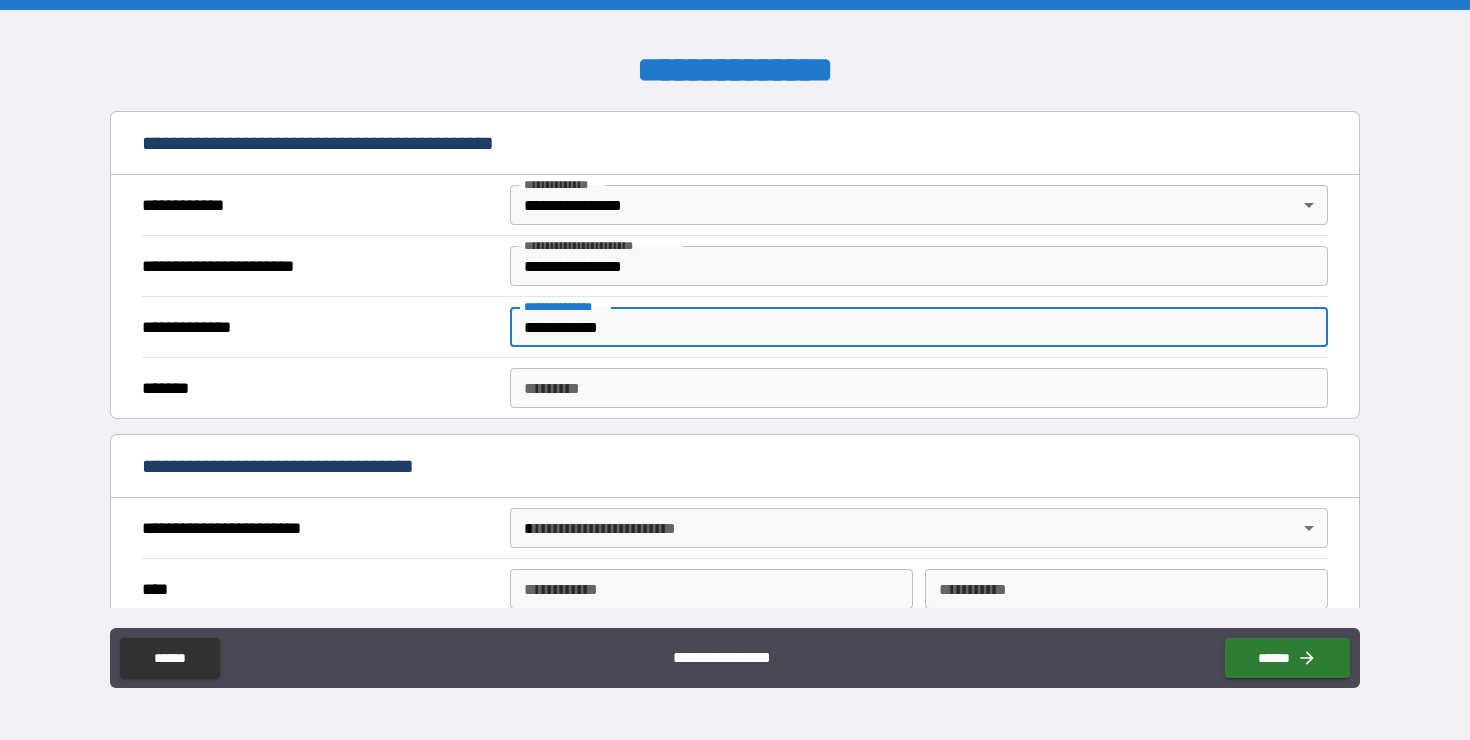 type on "**********" 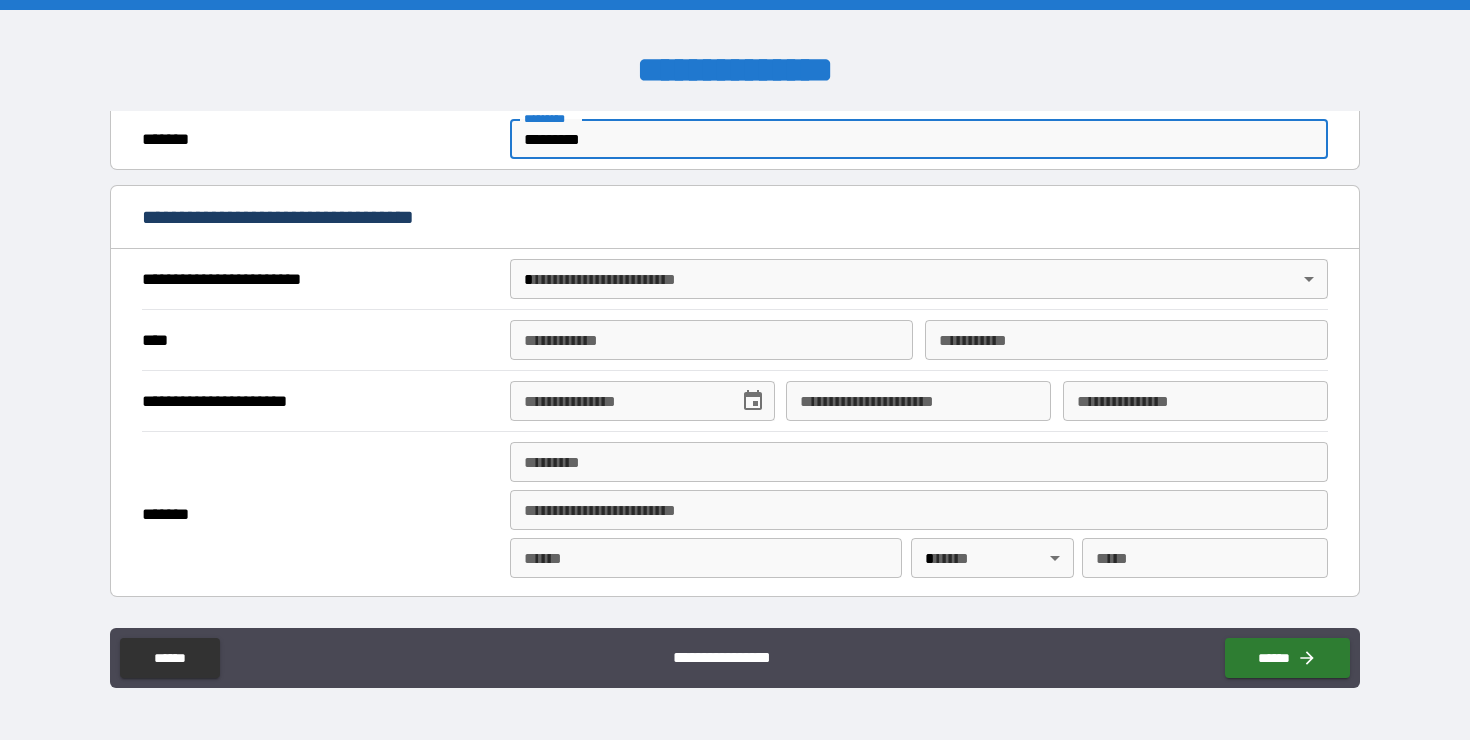 scroll, scrollTop: 646, scrollLeft: 0, axis: vertical 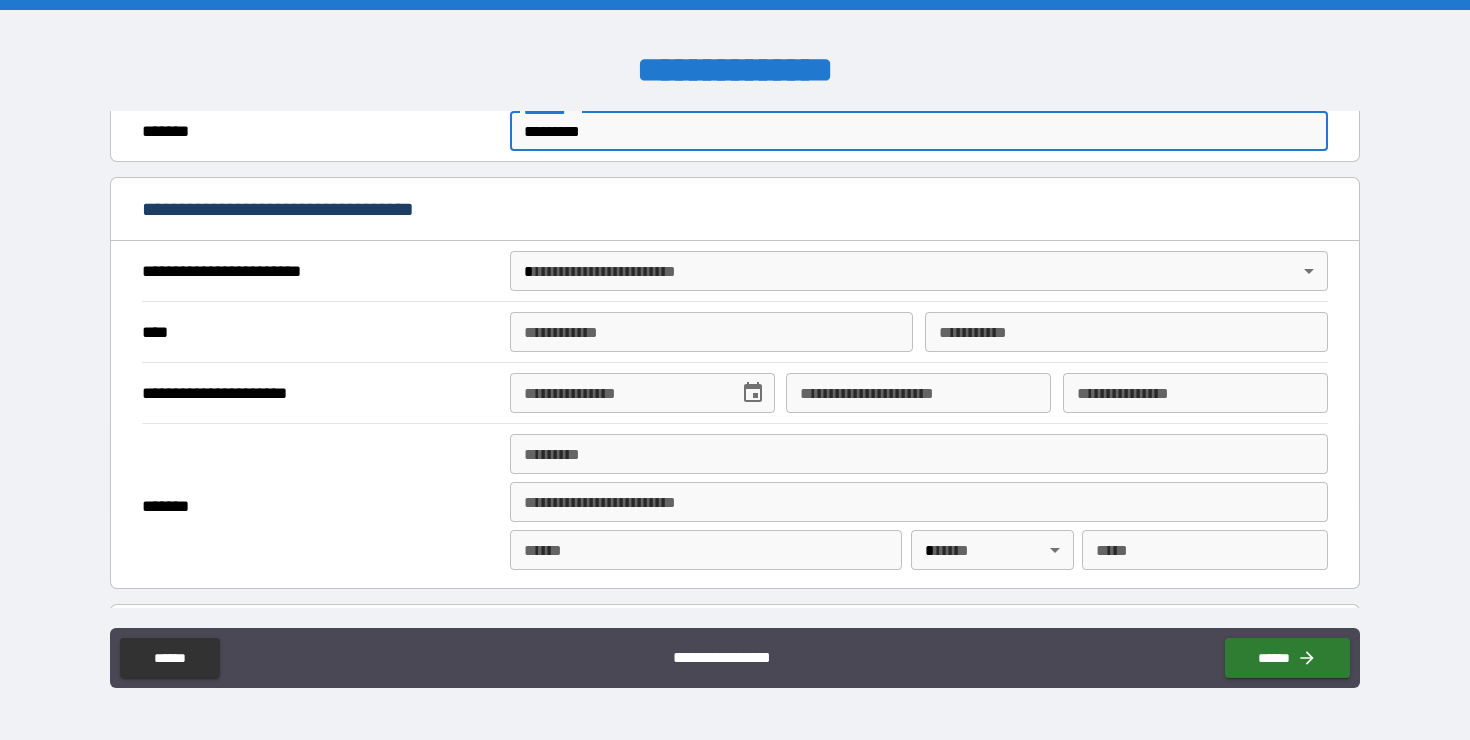 type on "*********" 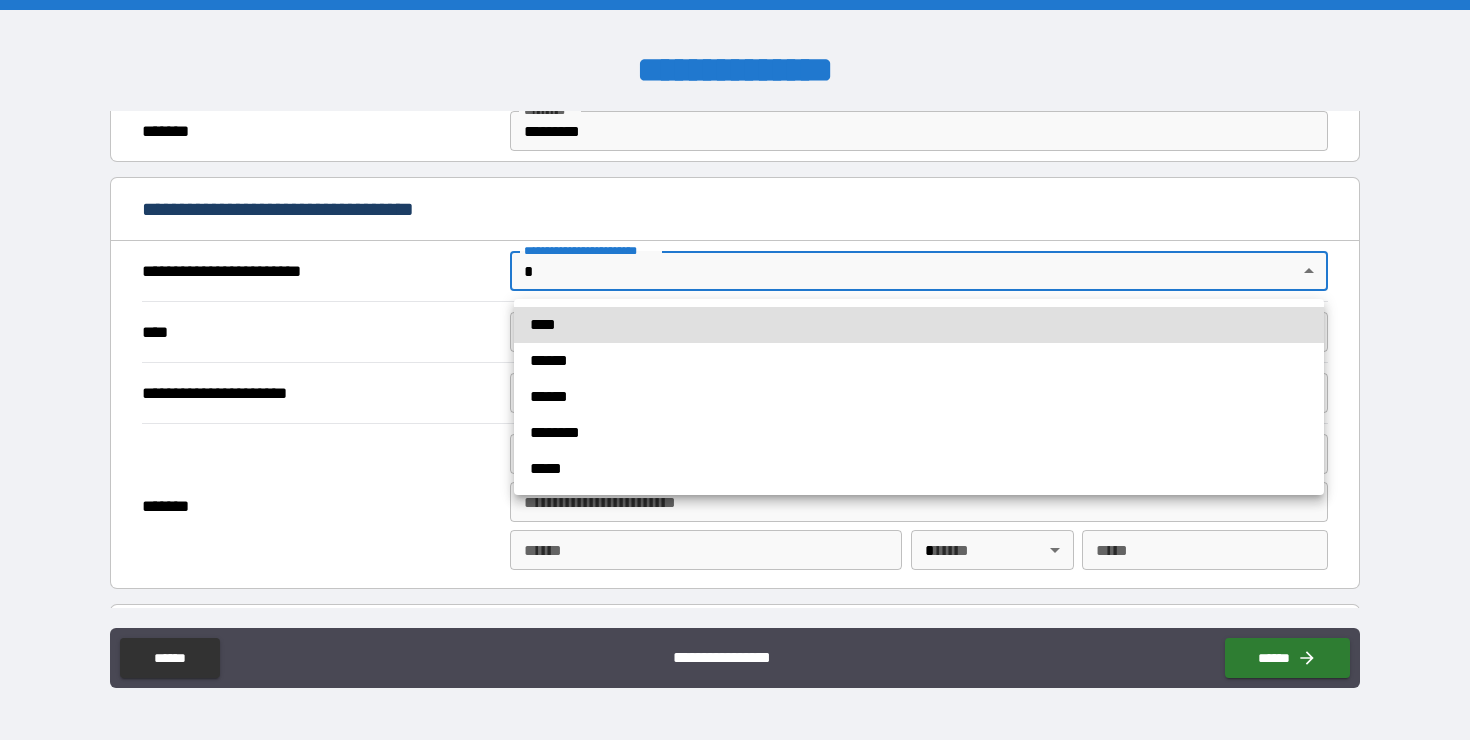 click on "**********" at bounding box center [735, 370] 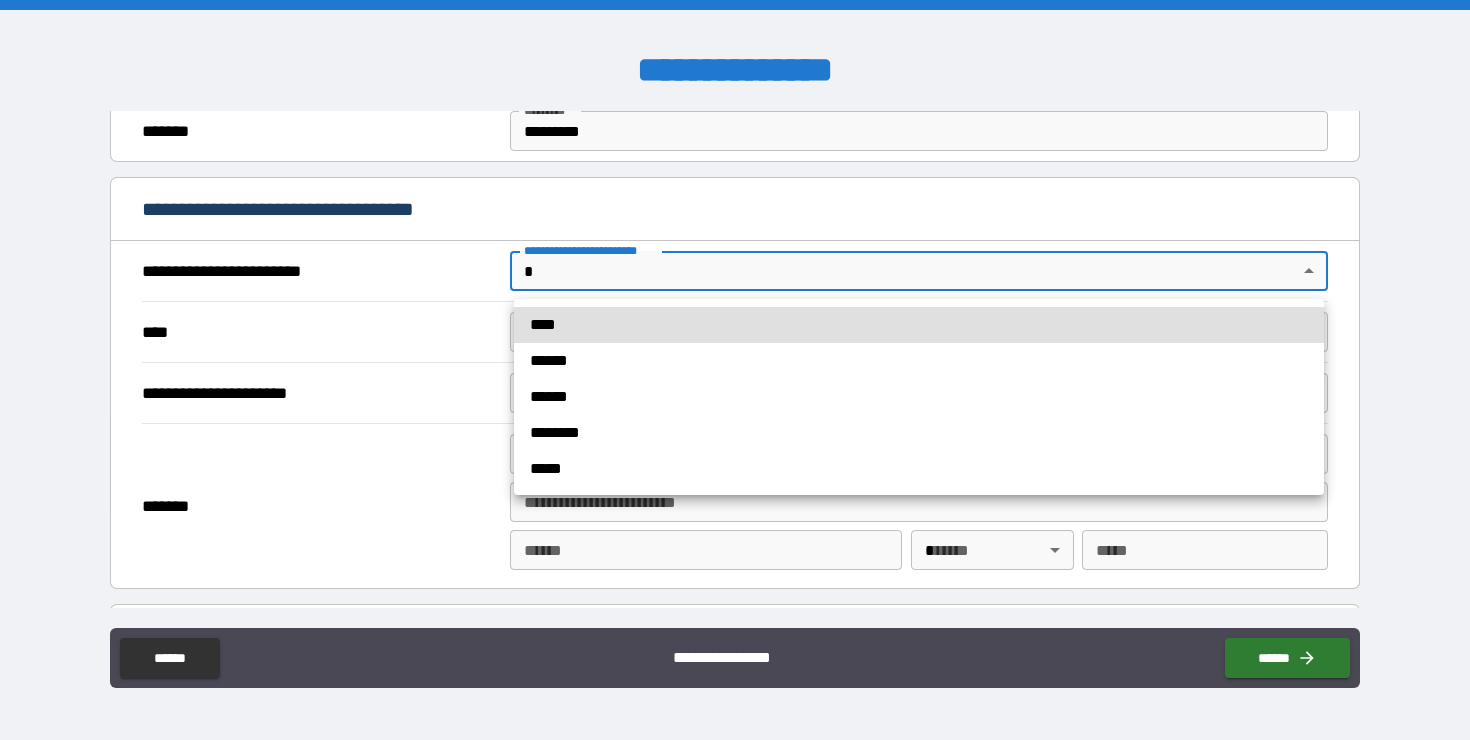 click on "******" at bounding box center (919, 361) 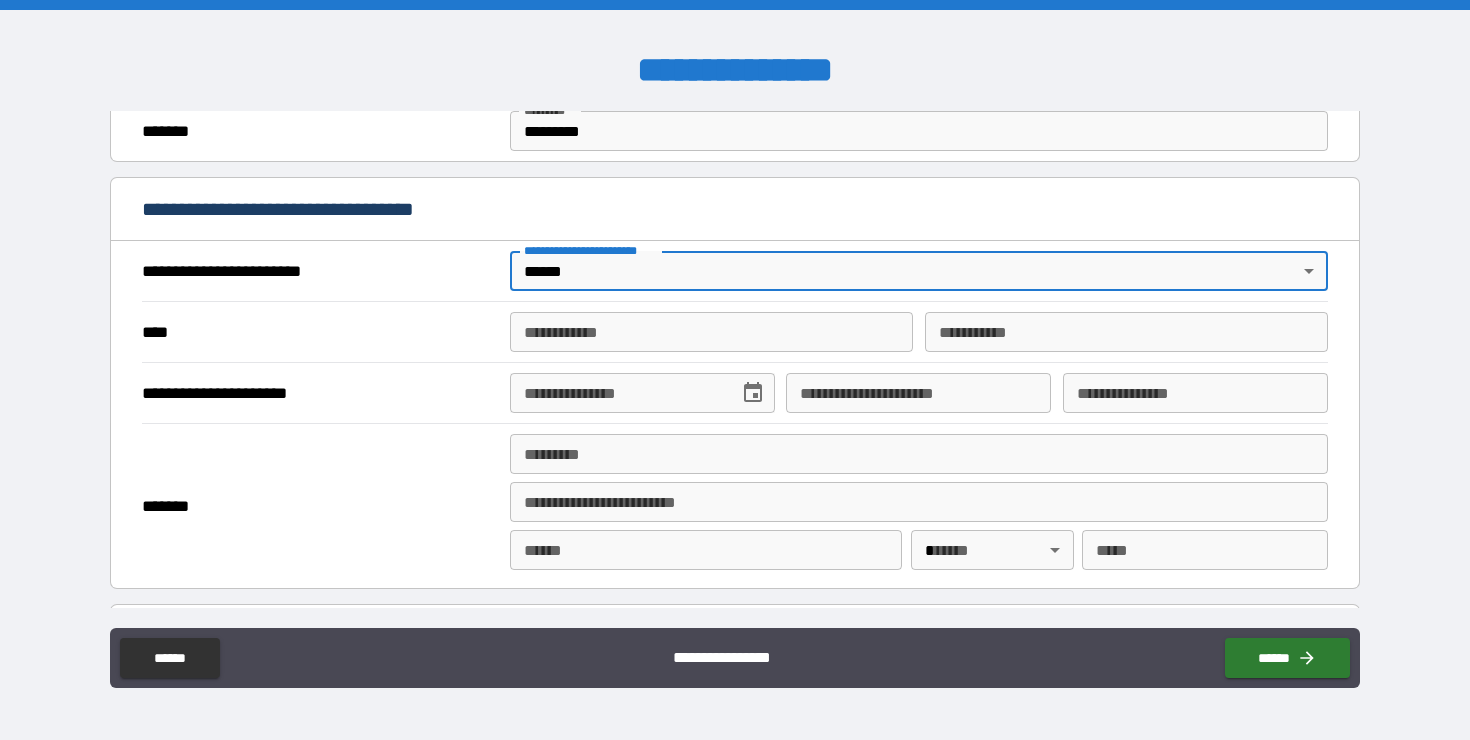 click on "****" at bounding box center (318, 332) 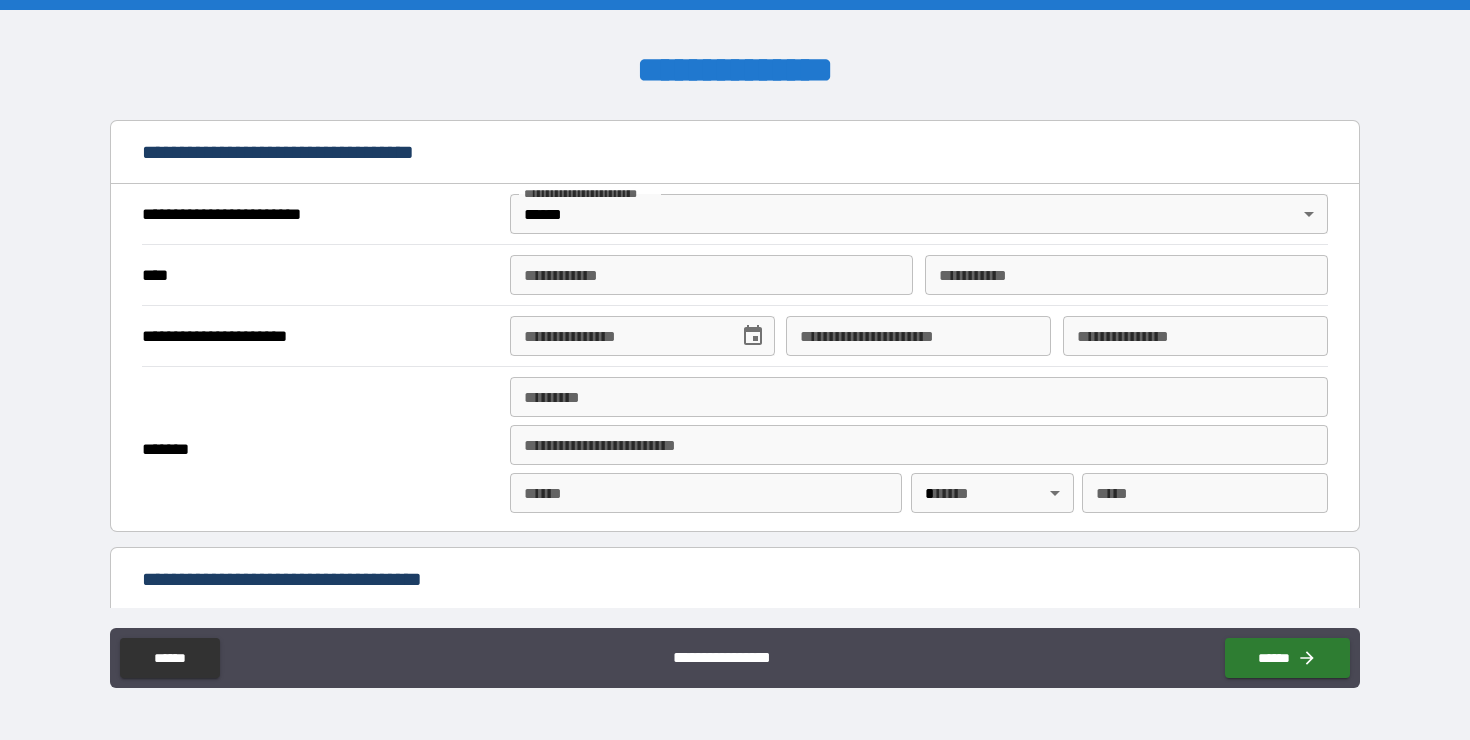 scroll, scrollTop: 717, scrollLeft: 0, axis: vertical 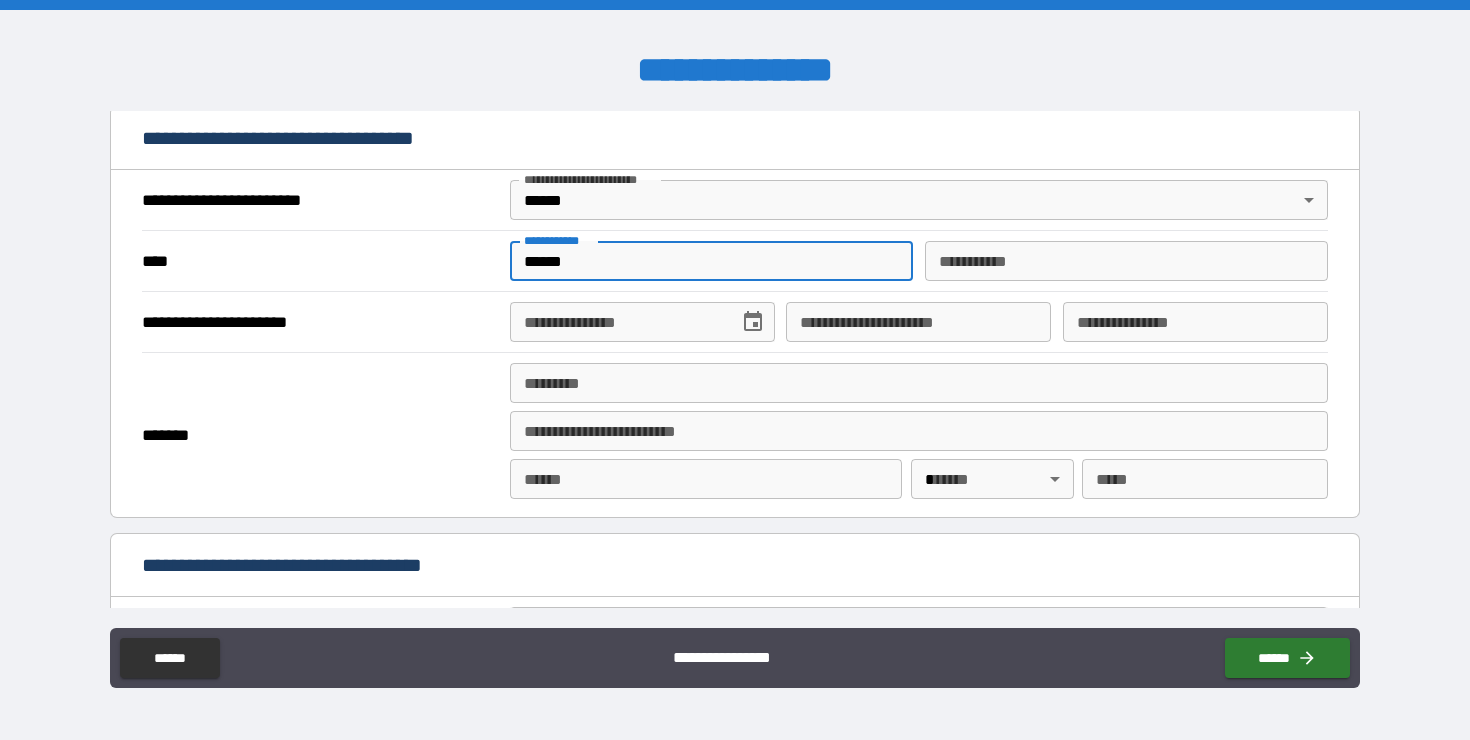 type on "******" 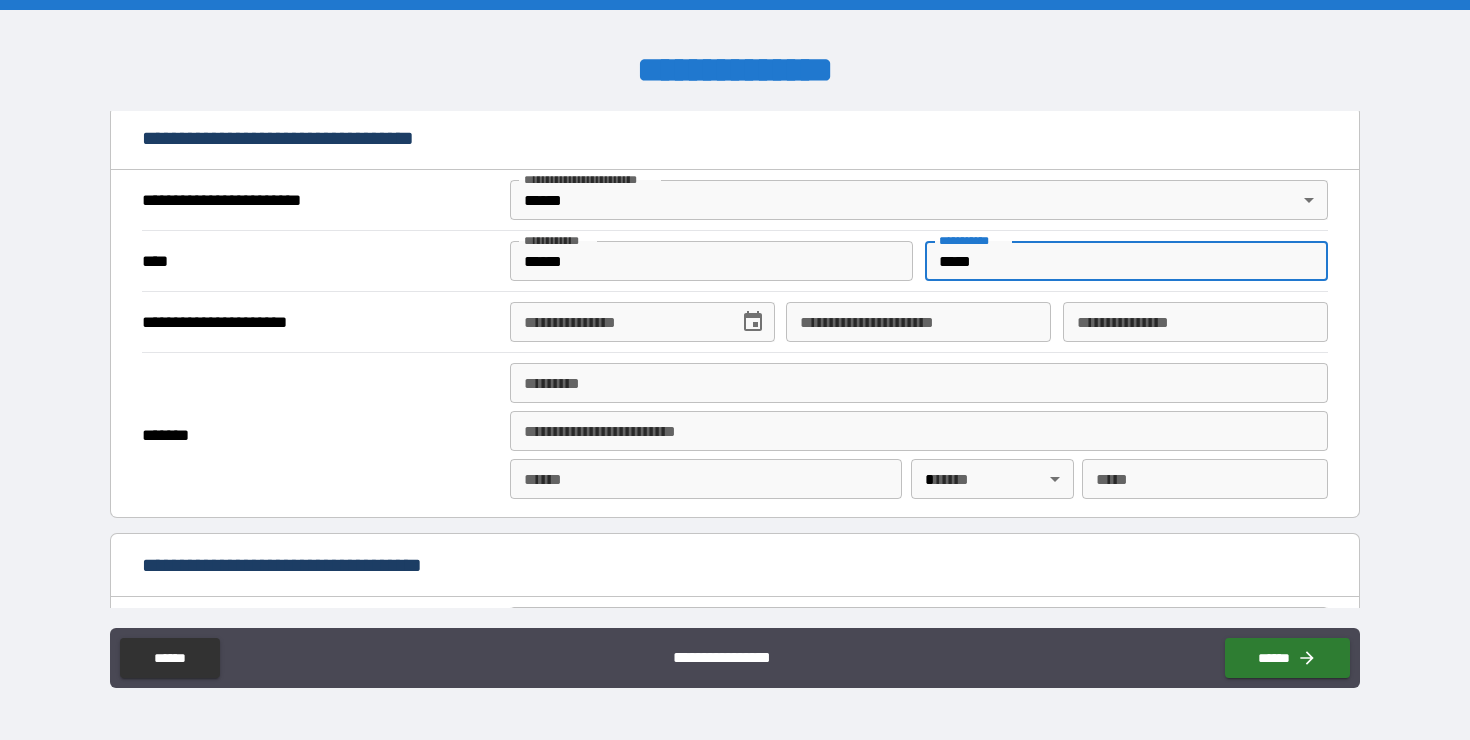 type on "*****" 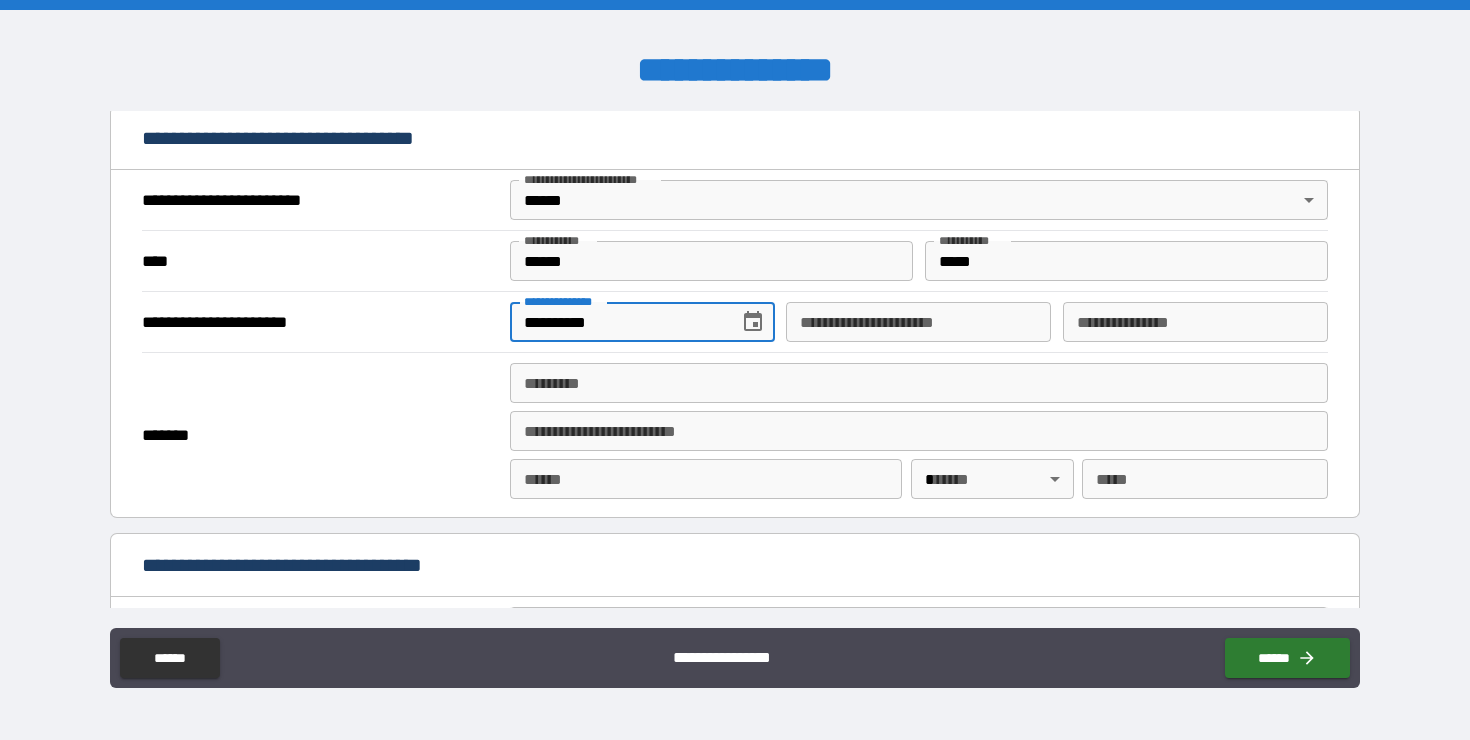 type on "**********" 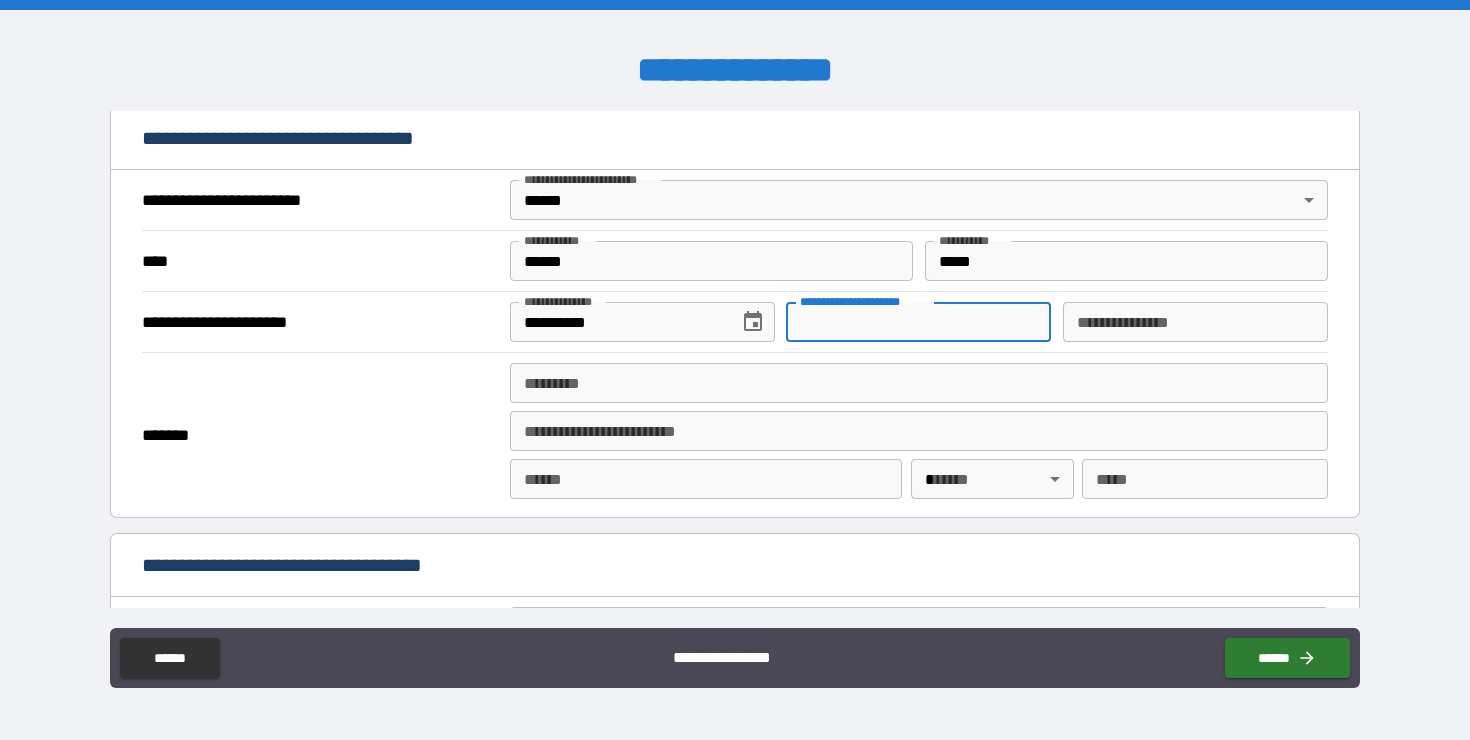 click on "**********" at bounding box center [918, 322] 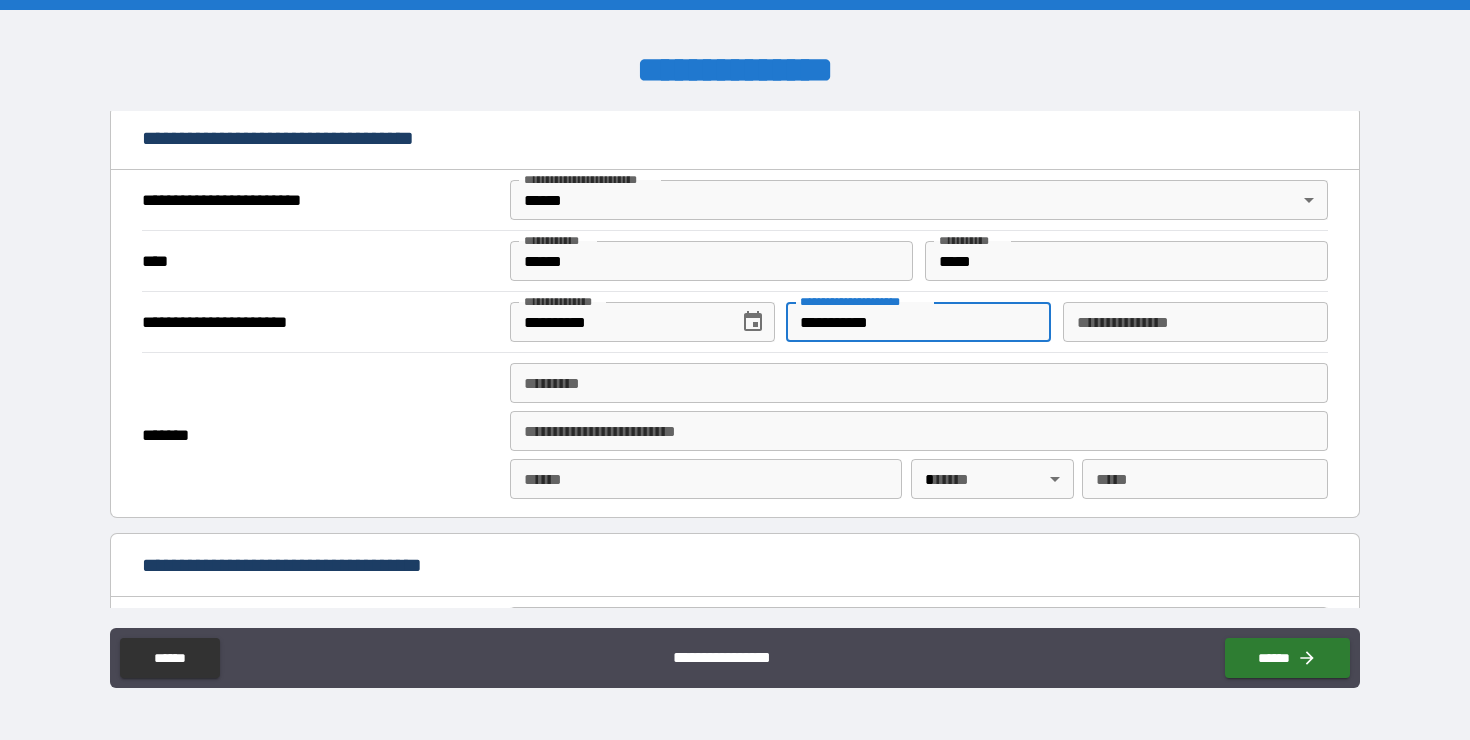 type on "**********" 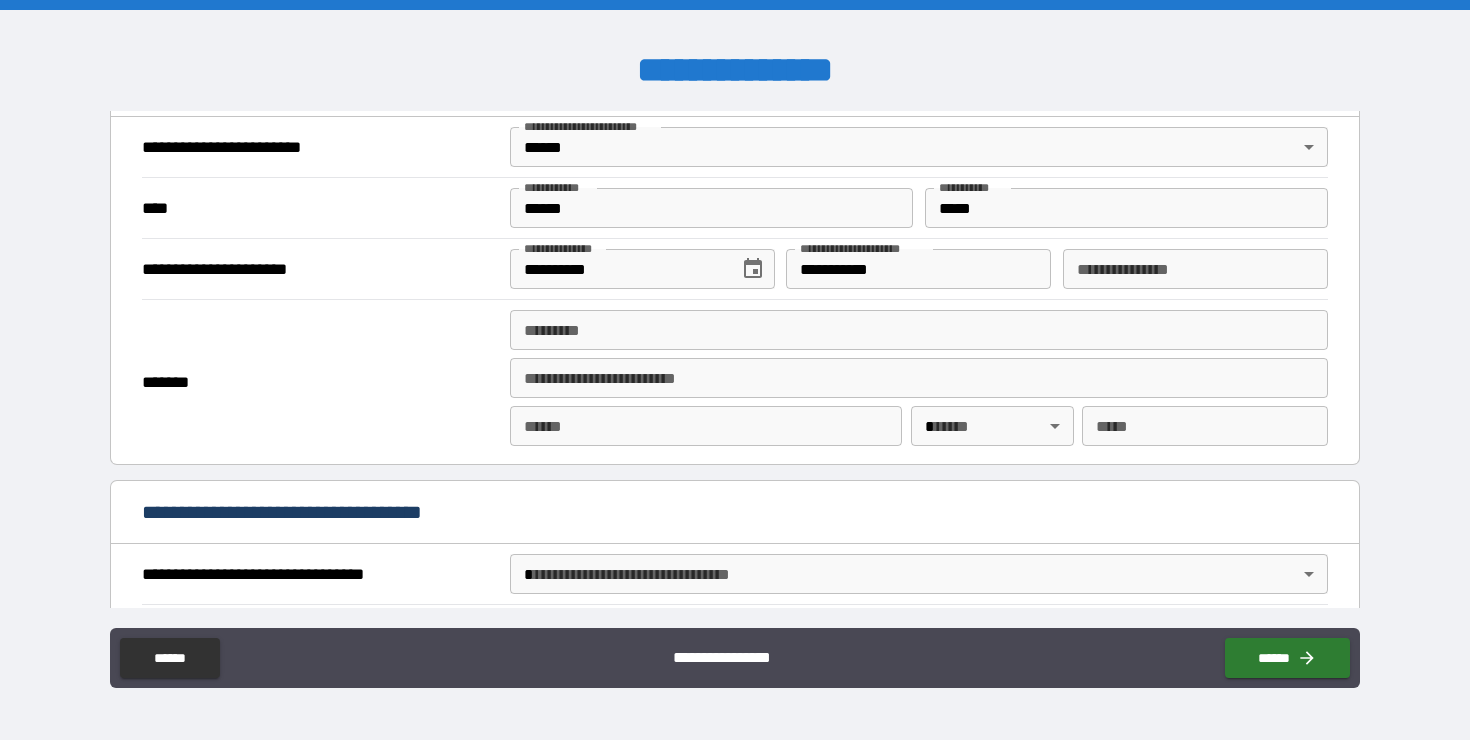 scroll, scrollTop: 775, scrollLeft: 0, axis: vertical 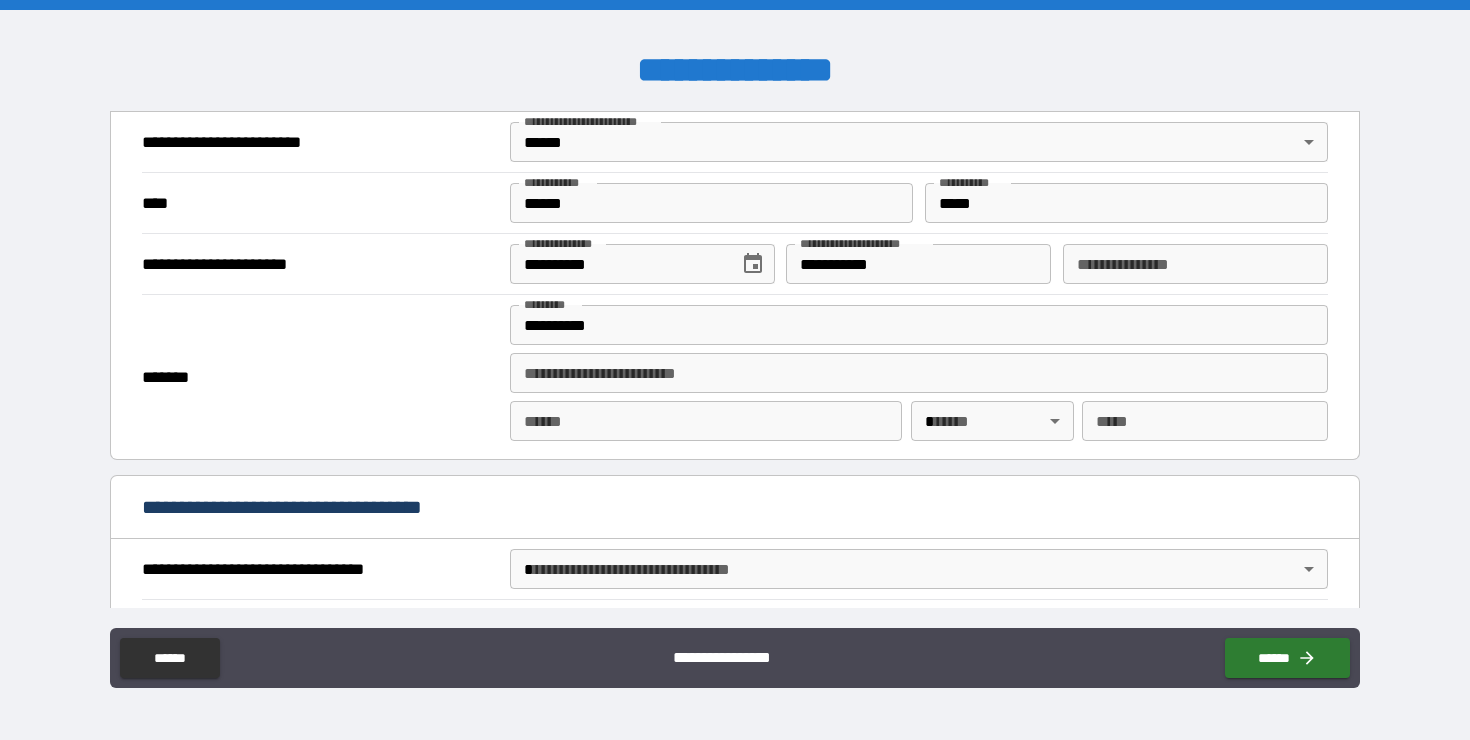 type on "**********" 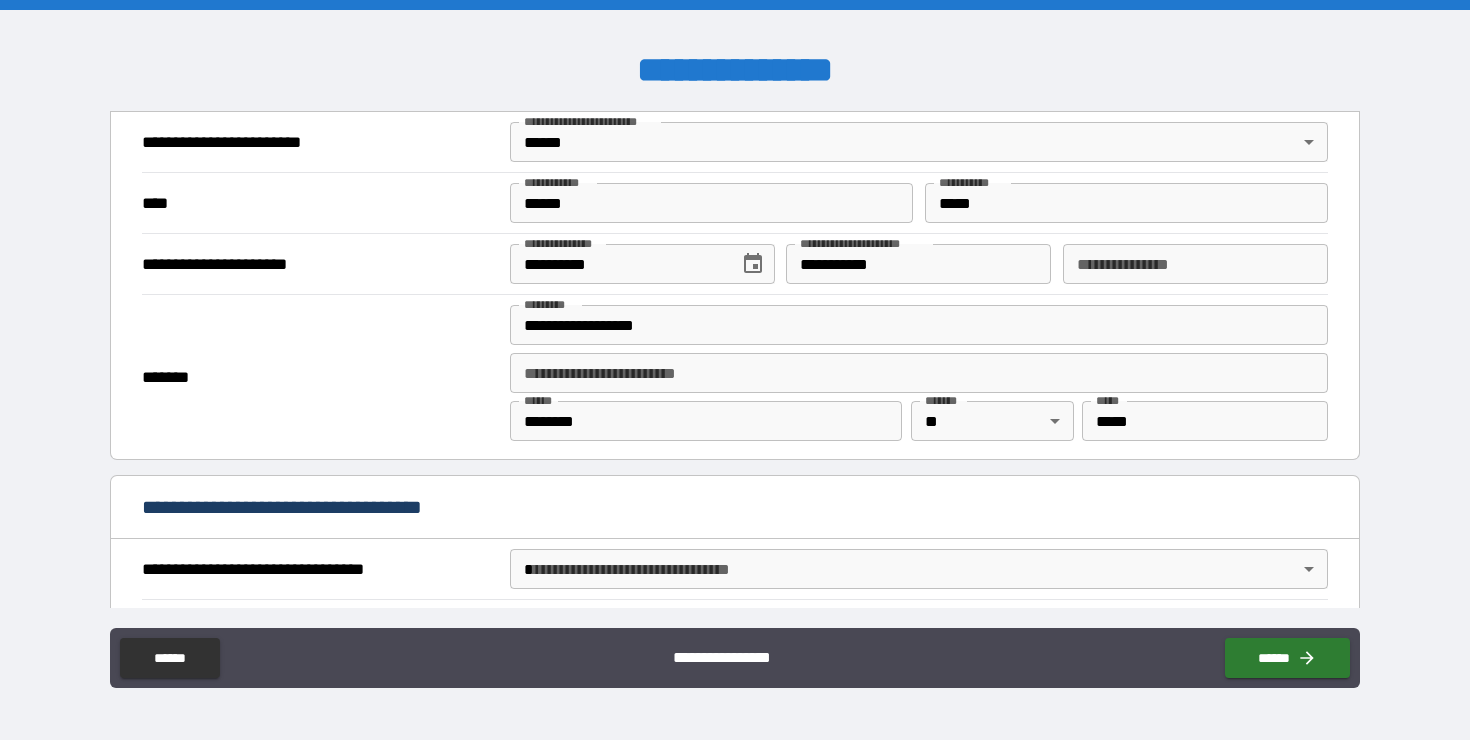 click on "*******" at bounding box center [320, 377] 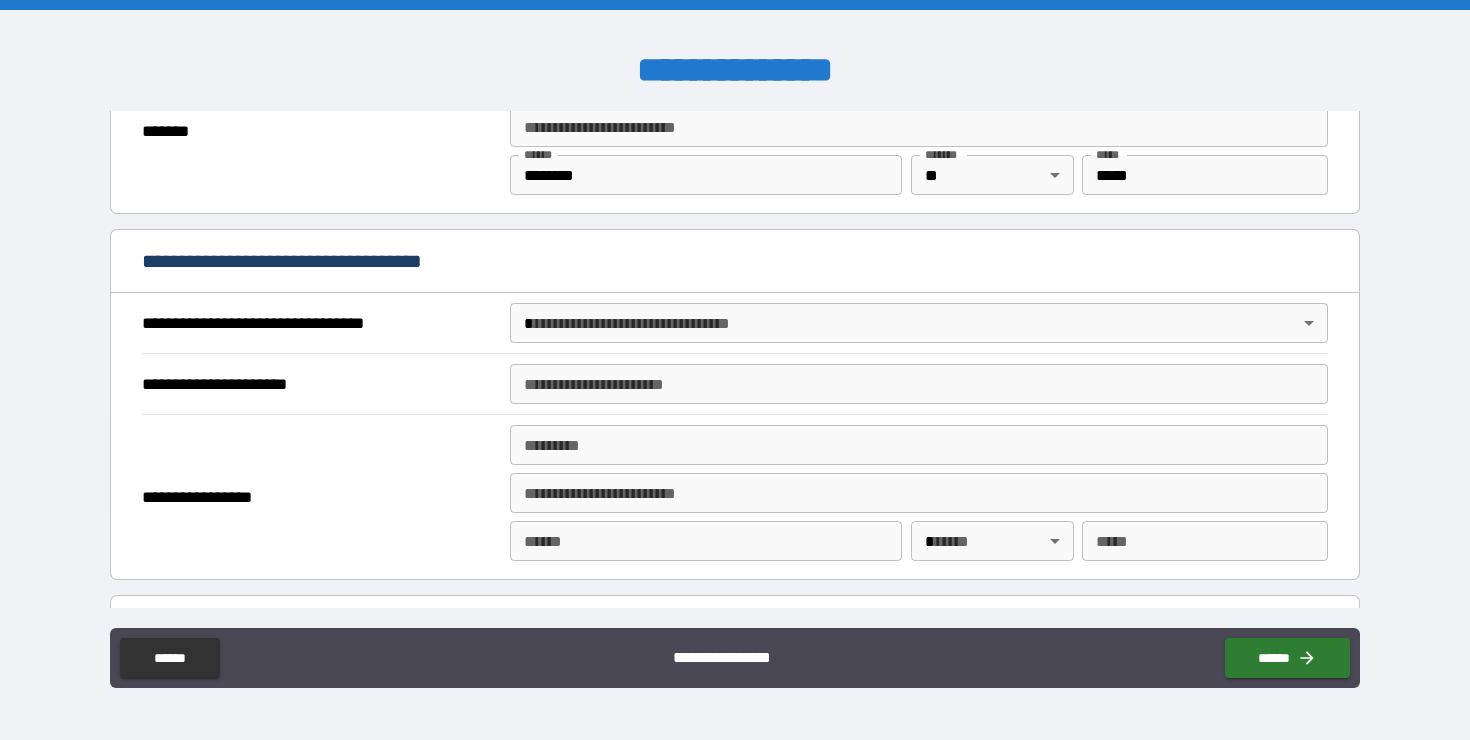 scroll, scrollTop: 1028, scrollLeft: 0, axis: vertical 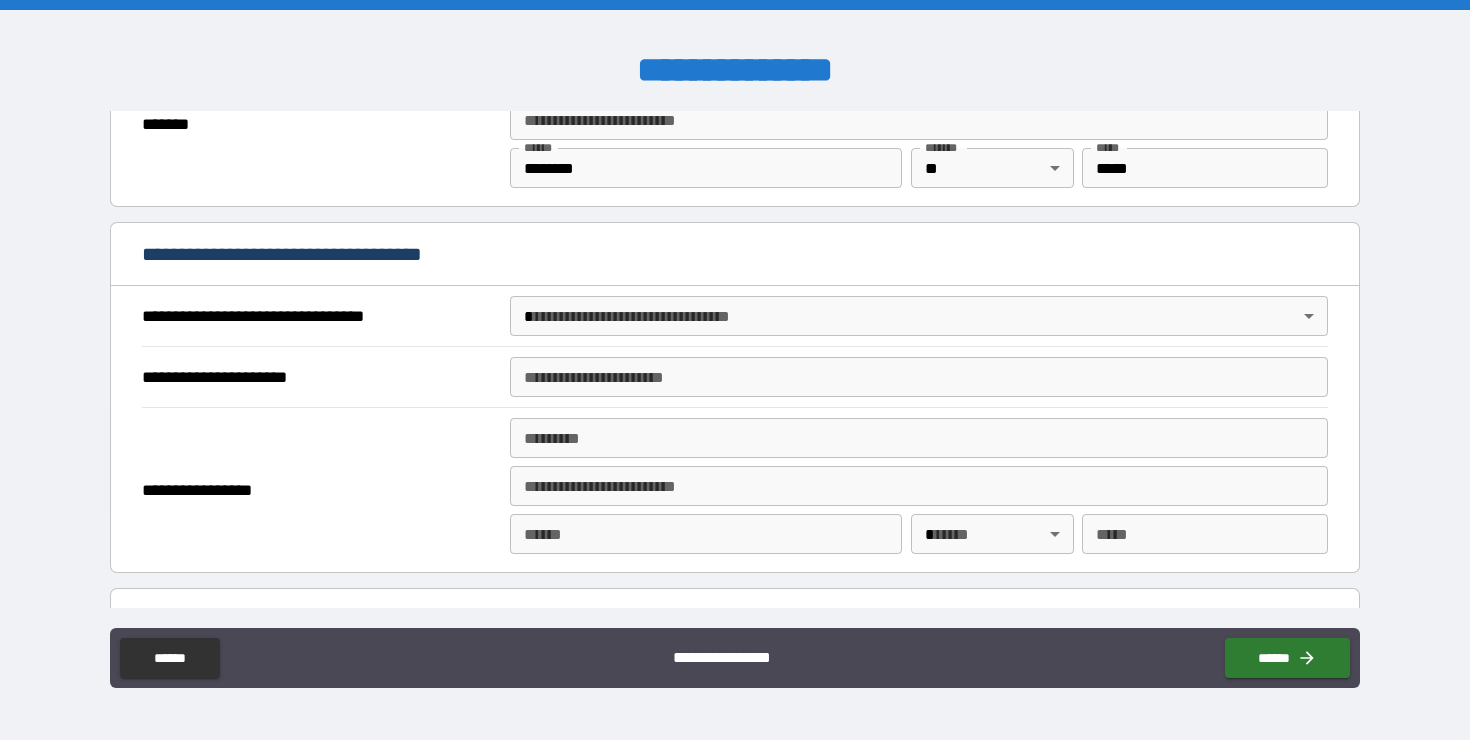 click on "**********" at bounding box center [735, 370] 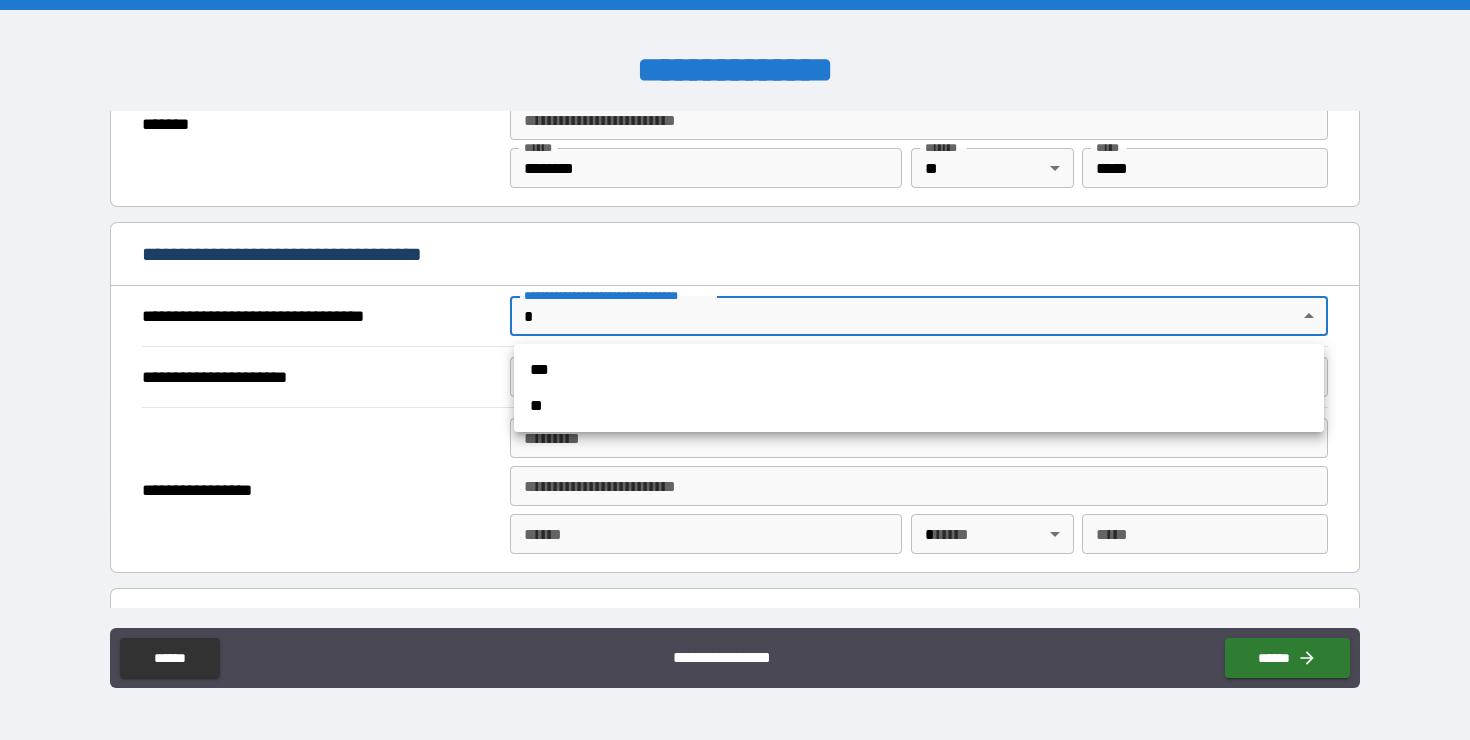 click on "***" at bounding box center (919, 370) 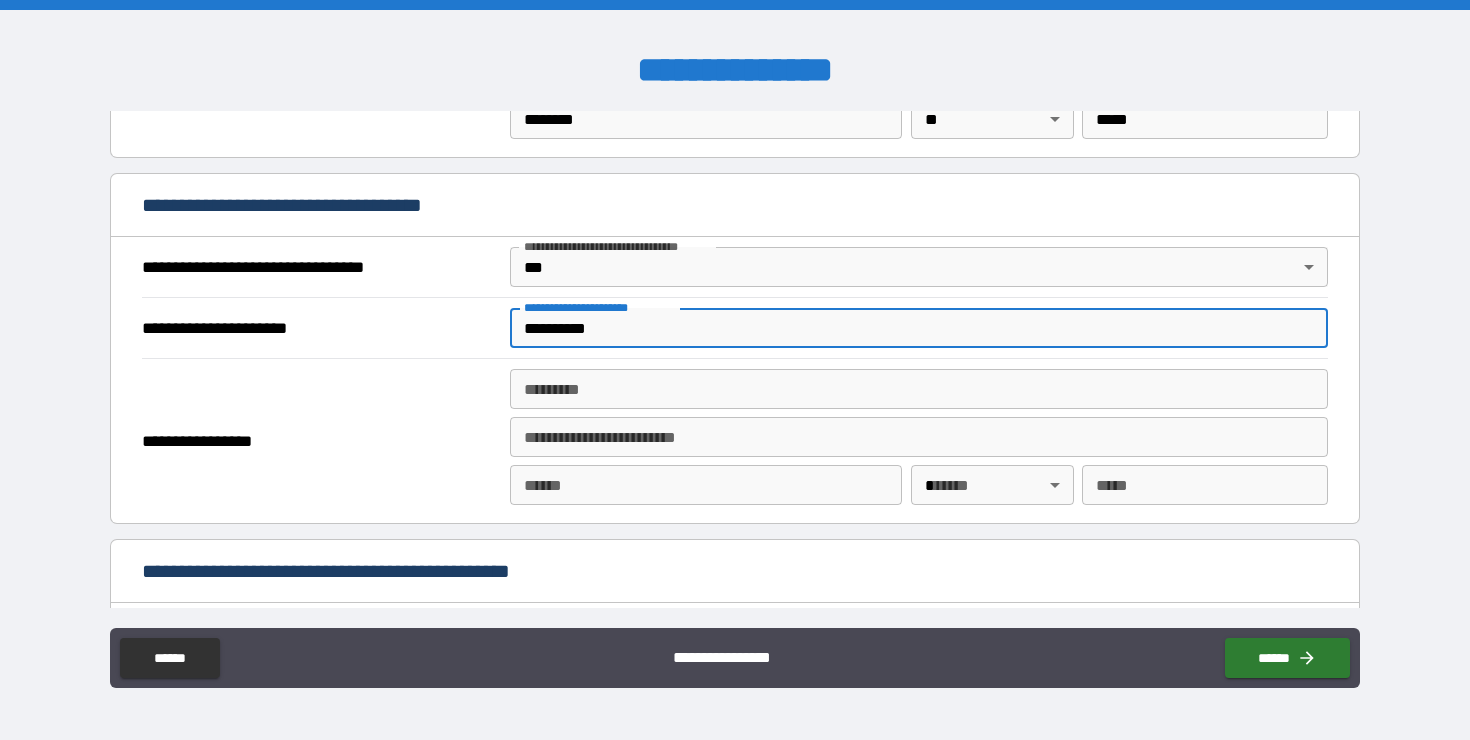 scroll, scrollTop: 1076, scrollLeft: 0, axis: vertical 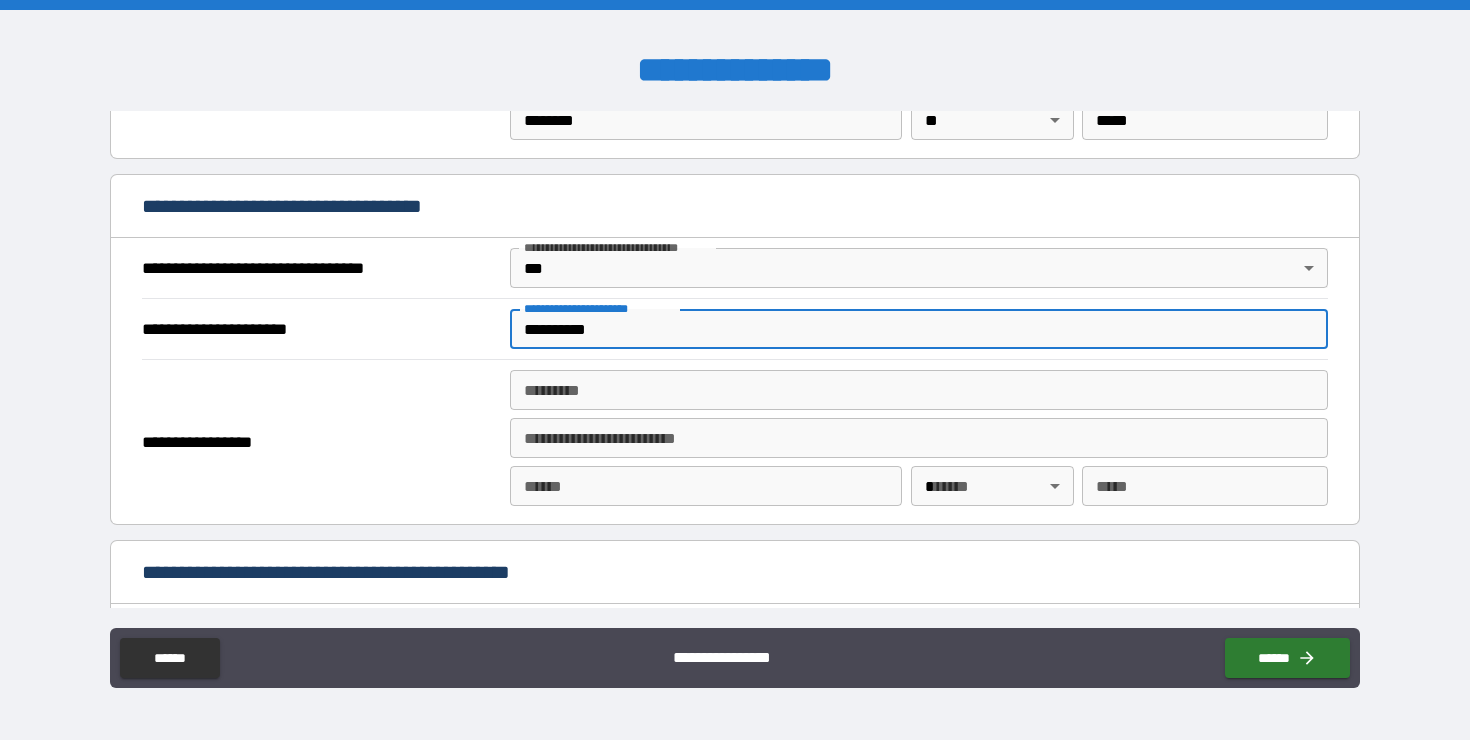 type on "**********" 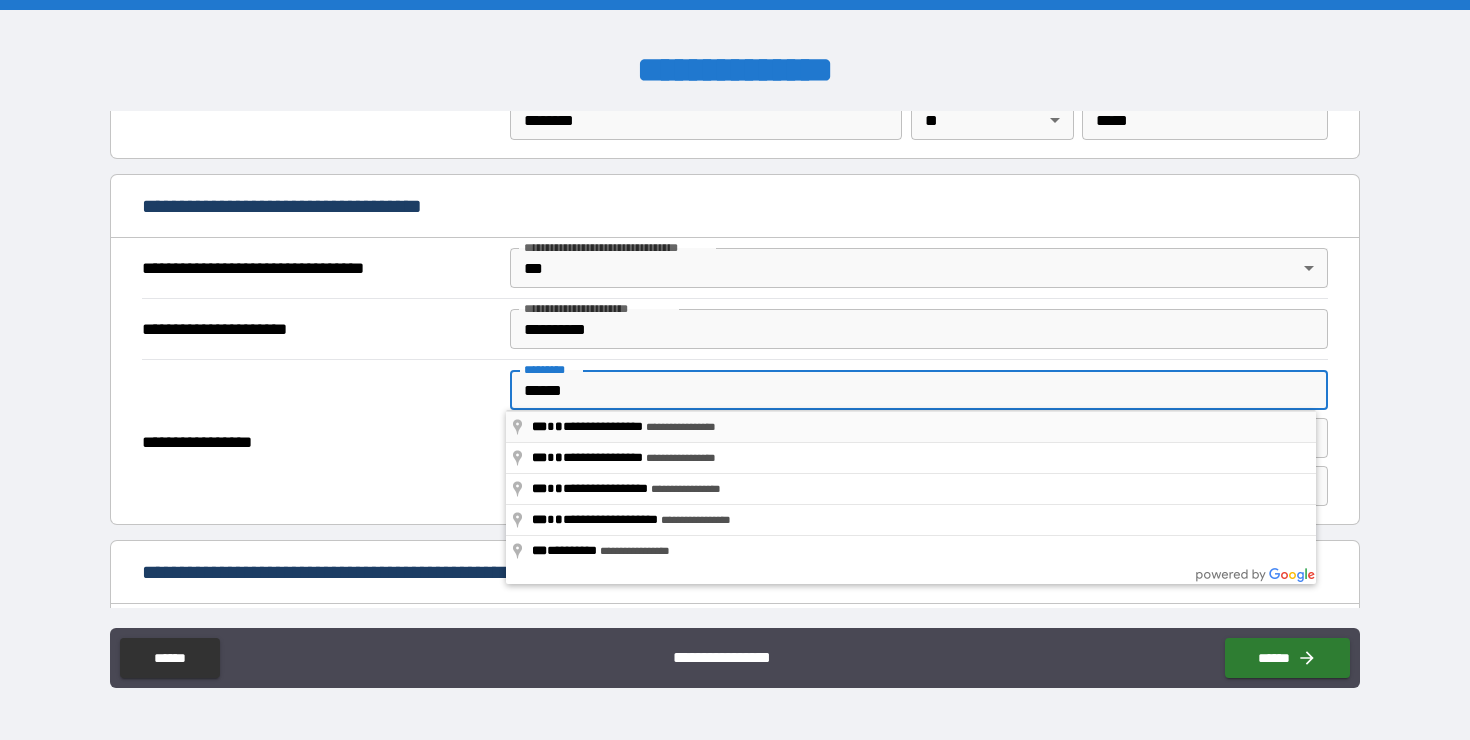 type on "**********" 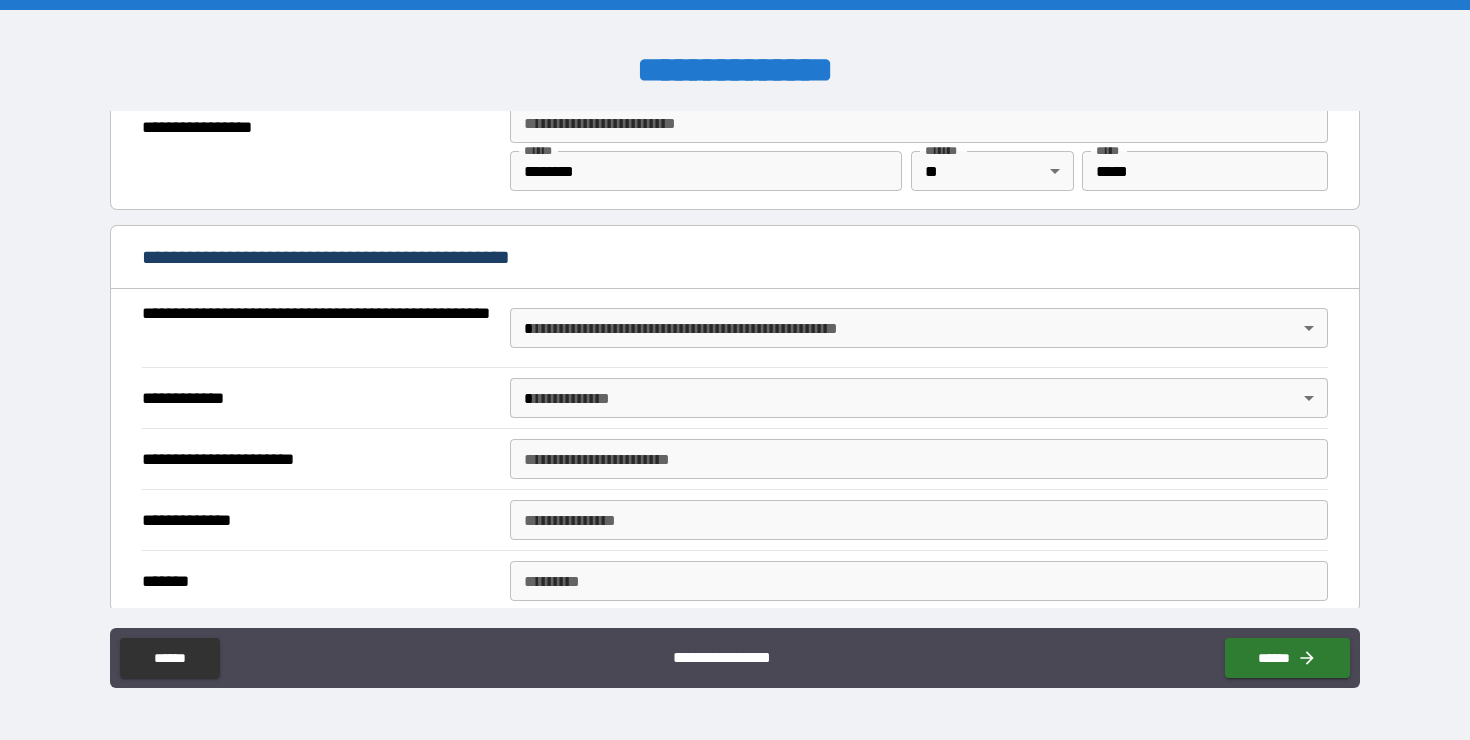 scroll, scrollTop: 1408, scrollLeft: 0, axis: vertical 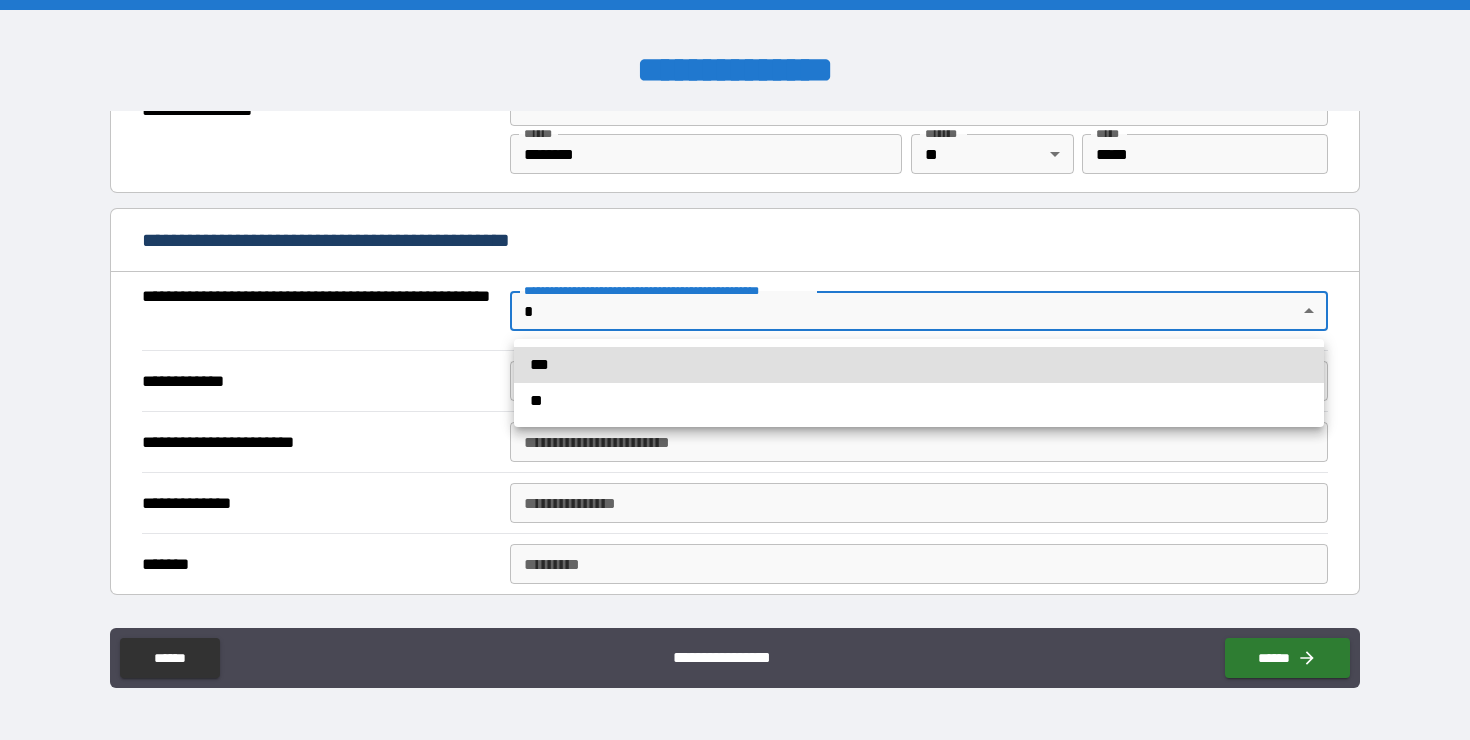 click on "**********" at bounding box center (735, 370) 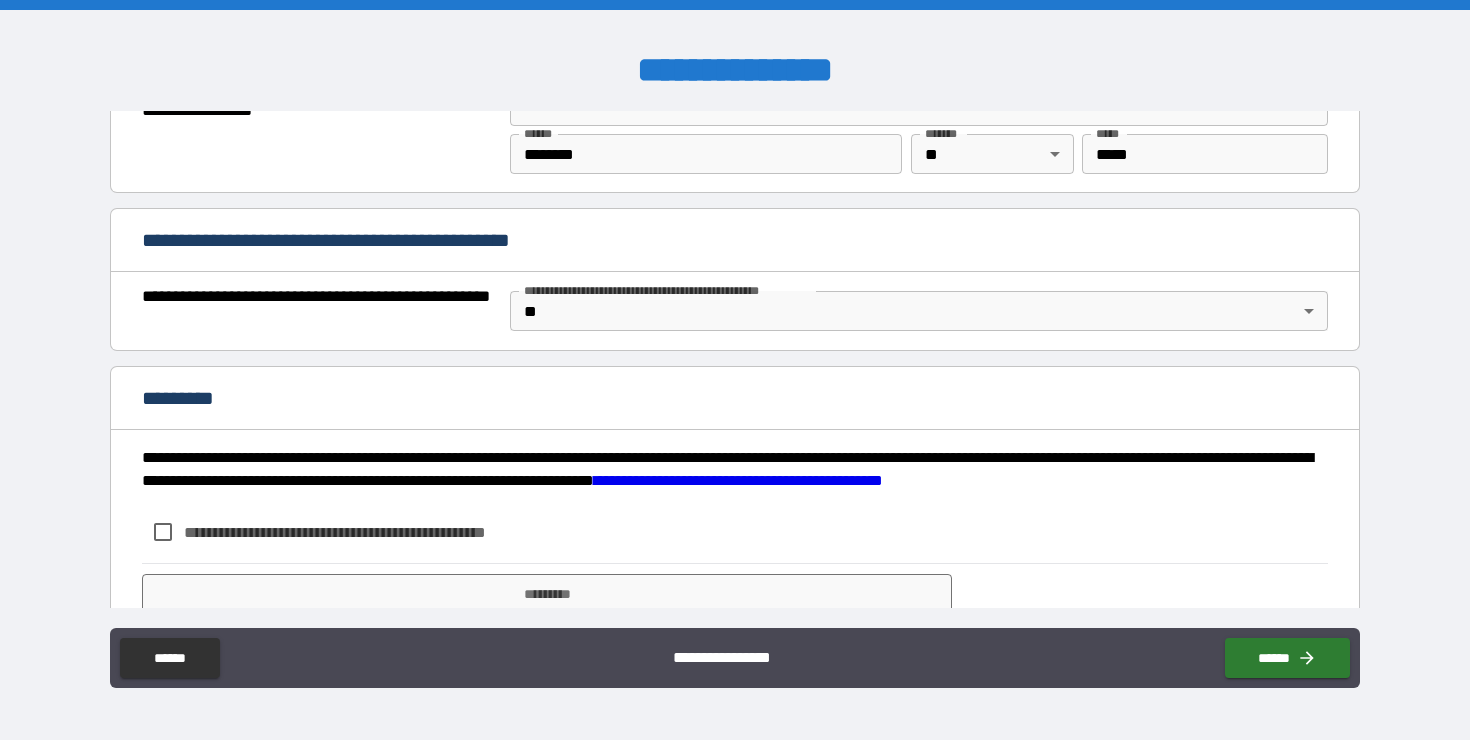 click on "*********" at bounding box center [735, 398] 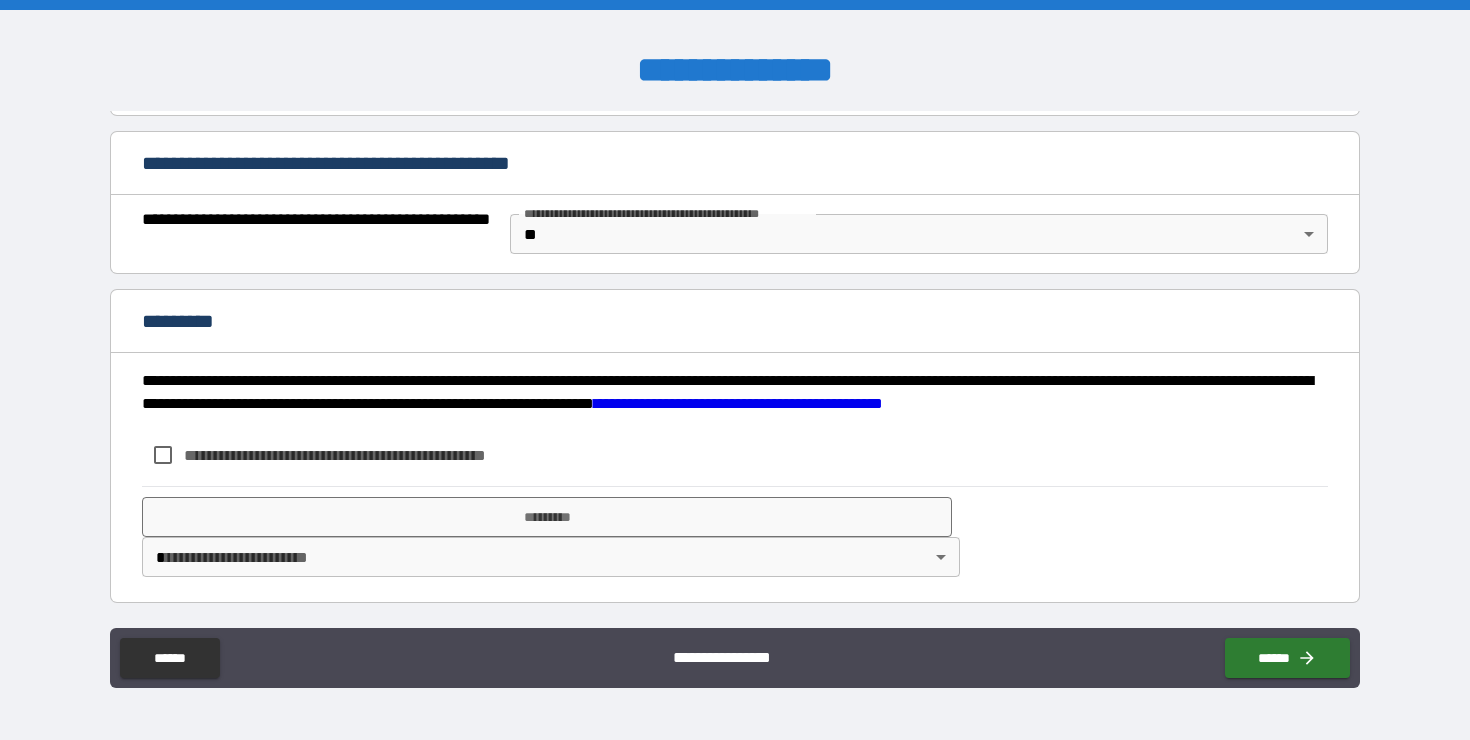 scroll, scrollTop: 1485, scrollLeft: 0, axis: vertical 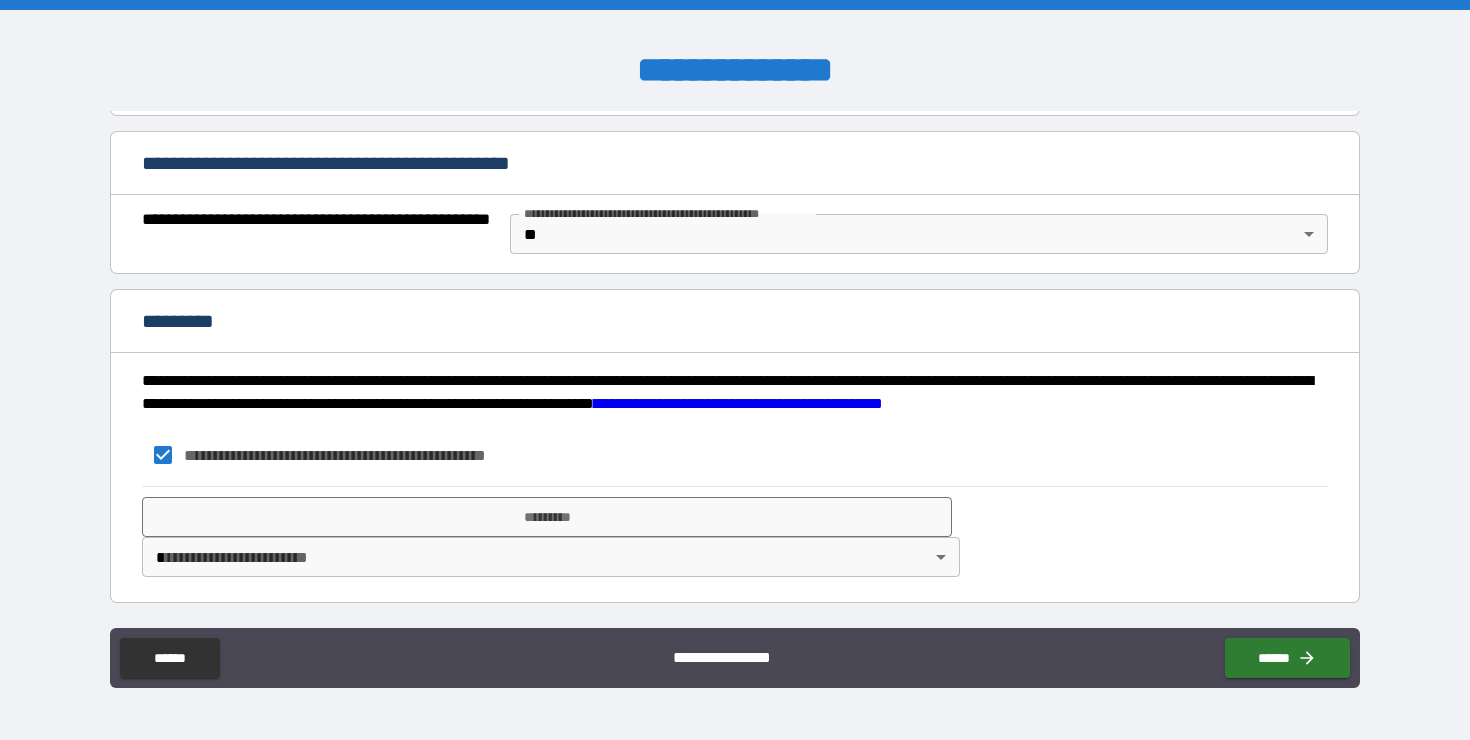 click on "**********" at bounding box center (735, 370) 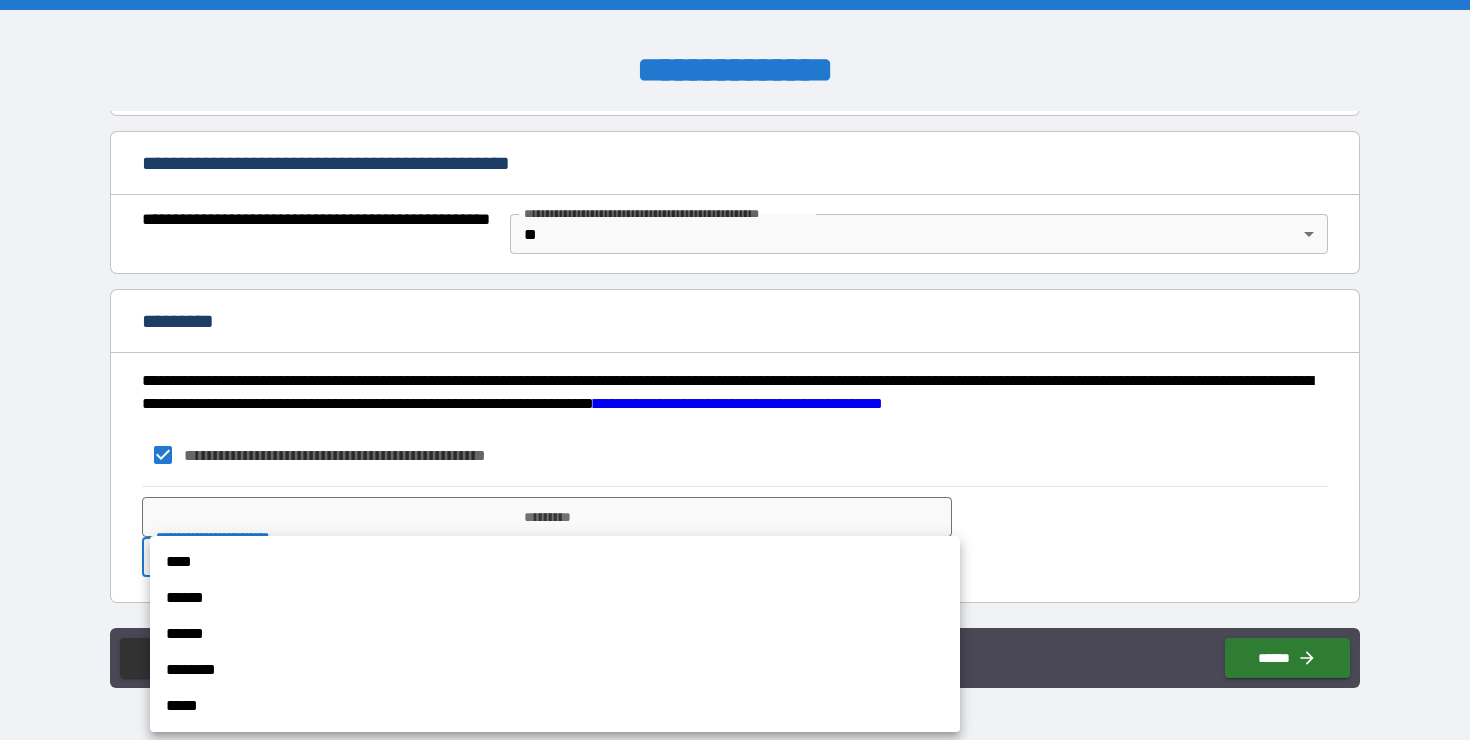 click on "******" at bounding box center (555, 598) 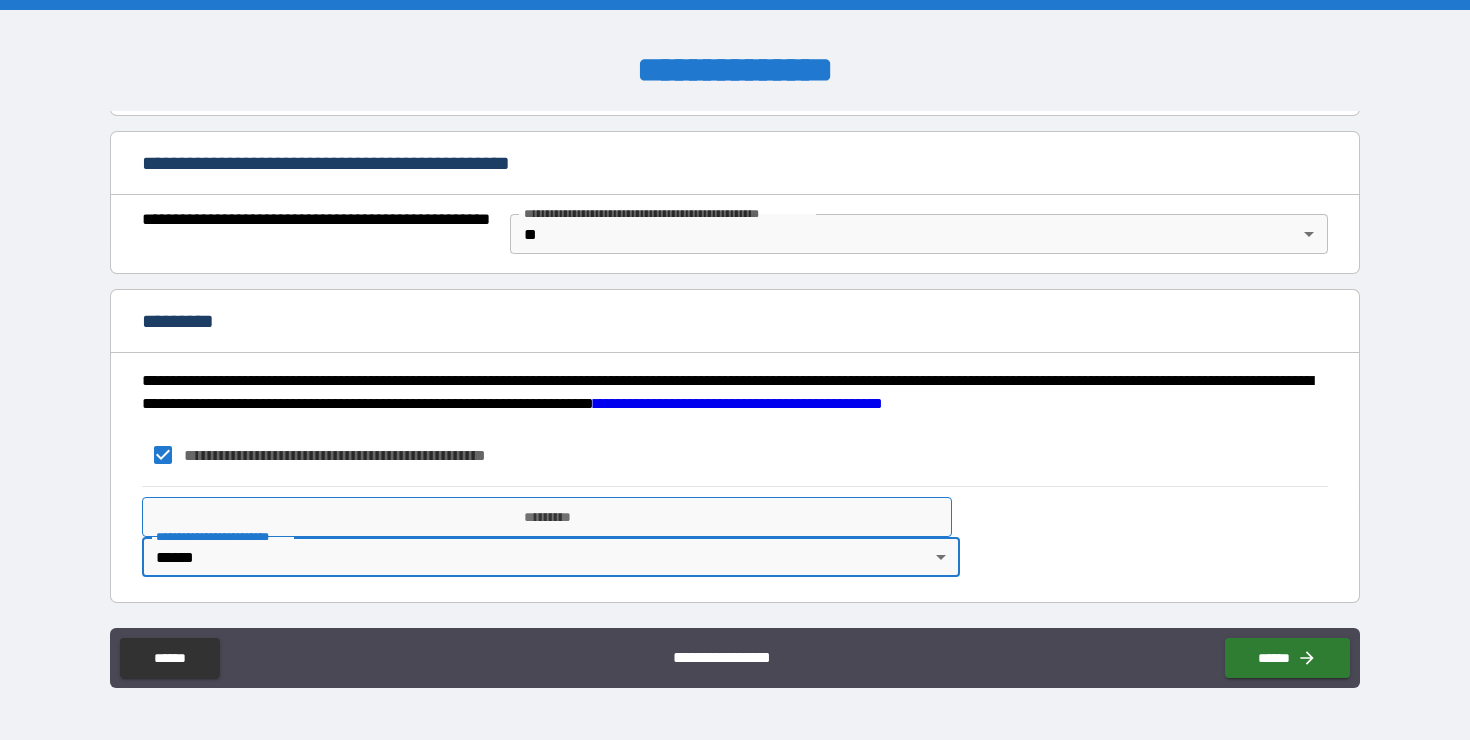 click on "*********" at bounding box center [547, 517] 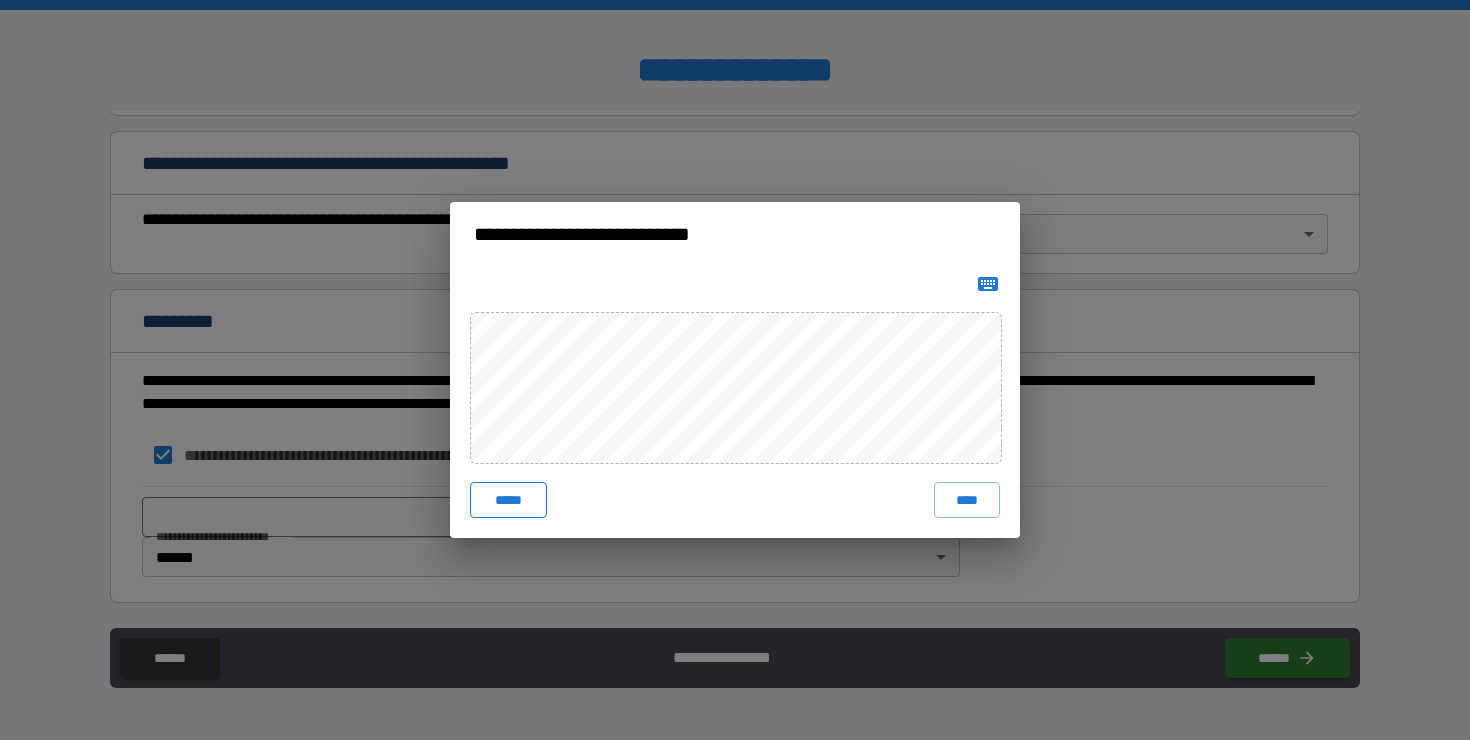 click on "*****" at bounding box center [508, 500] 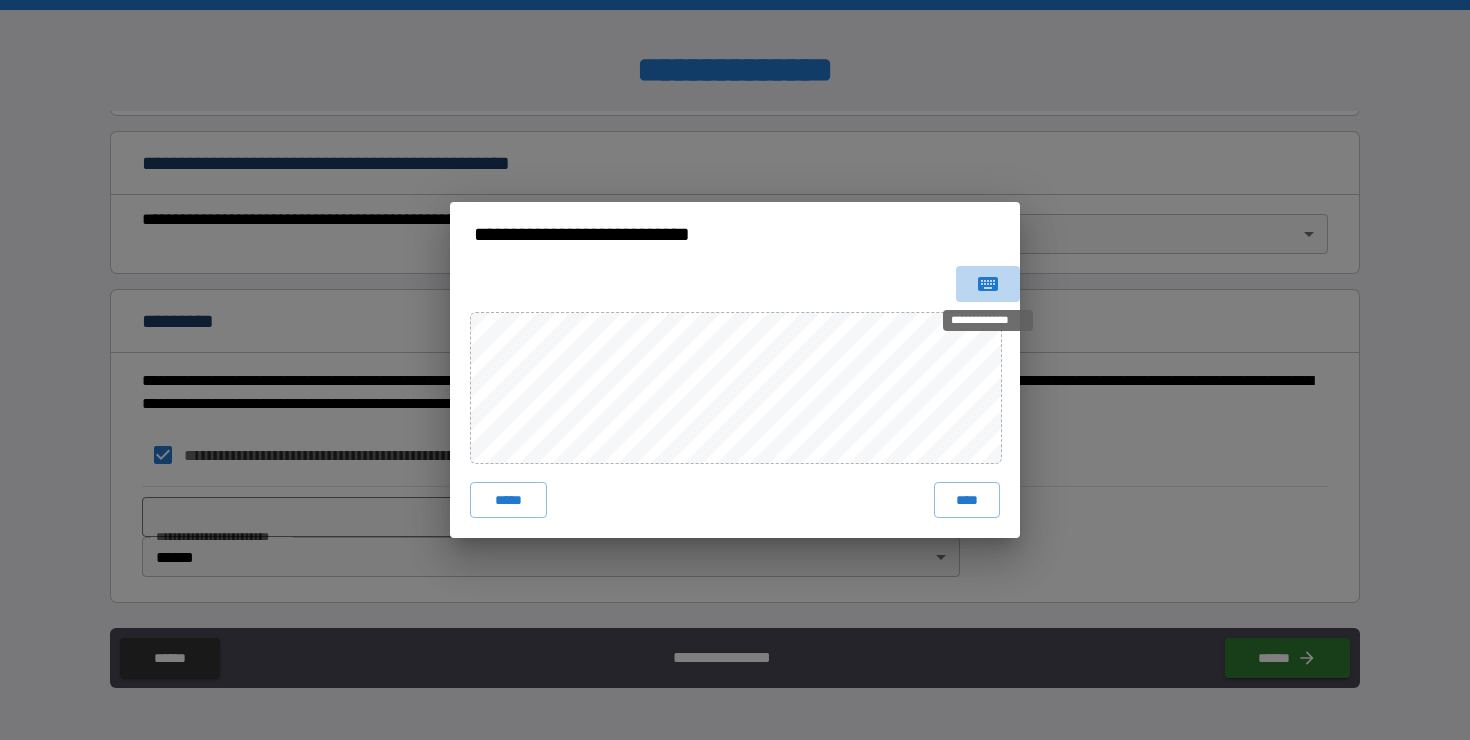 click 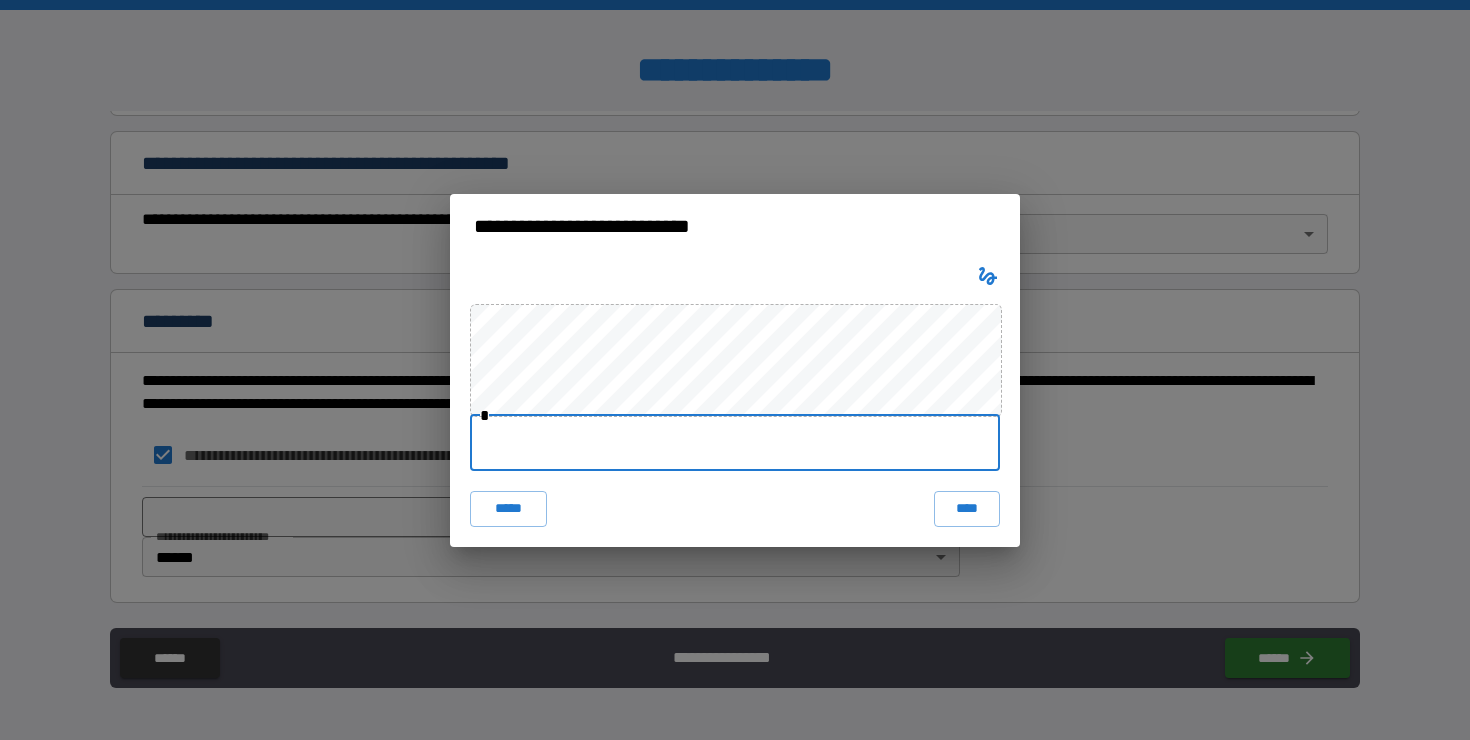 click at bounding box center (735, 443) 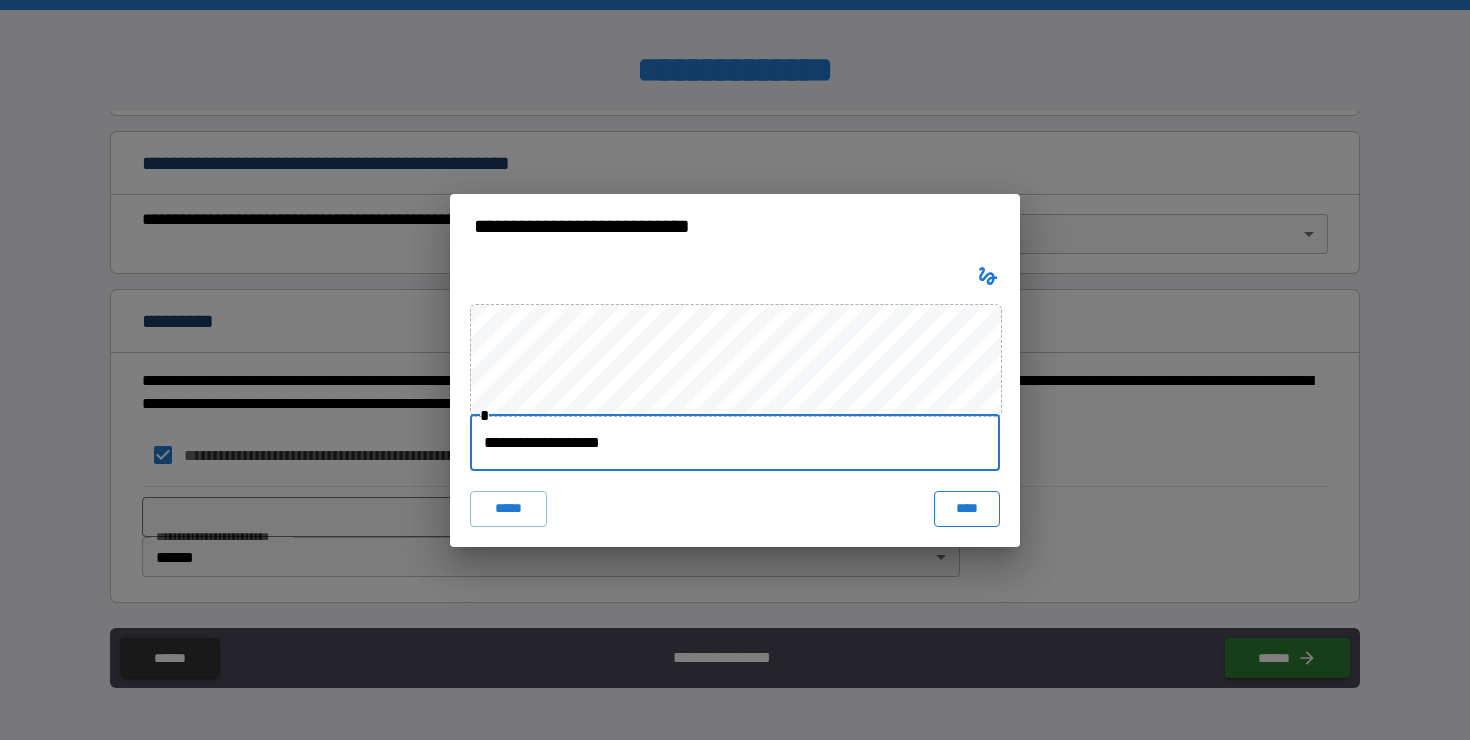 type on "**********" 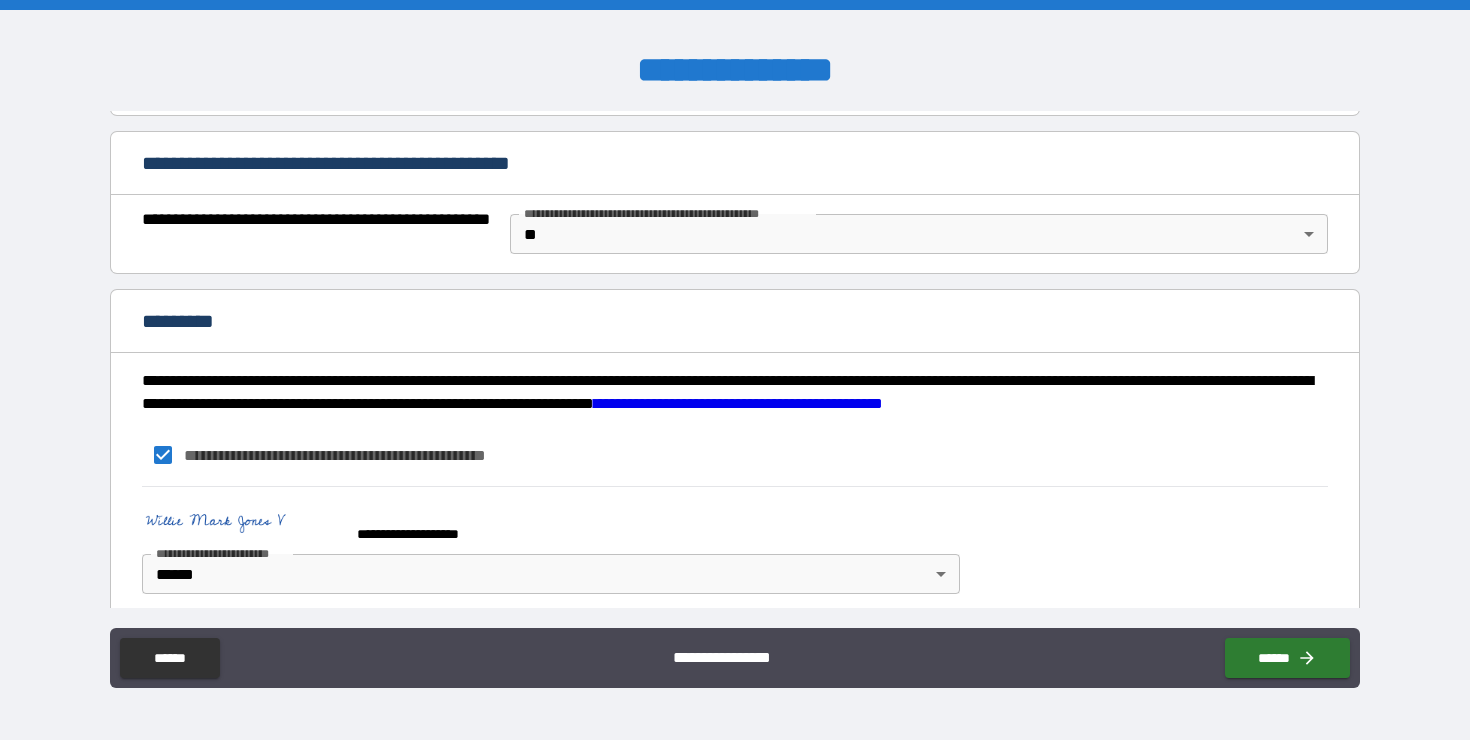click on "**********" at bounding box center (734, 545) 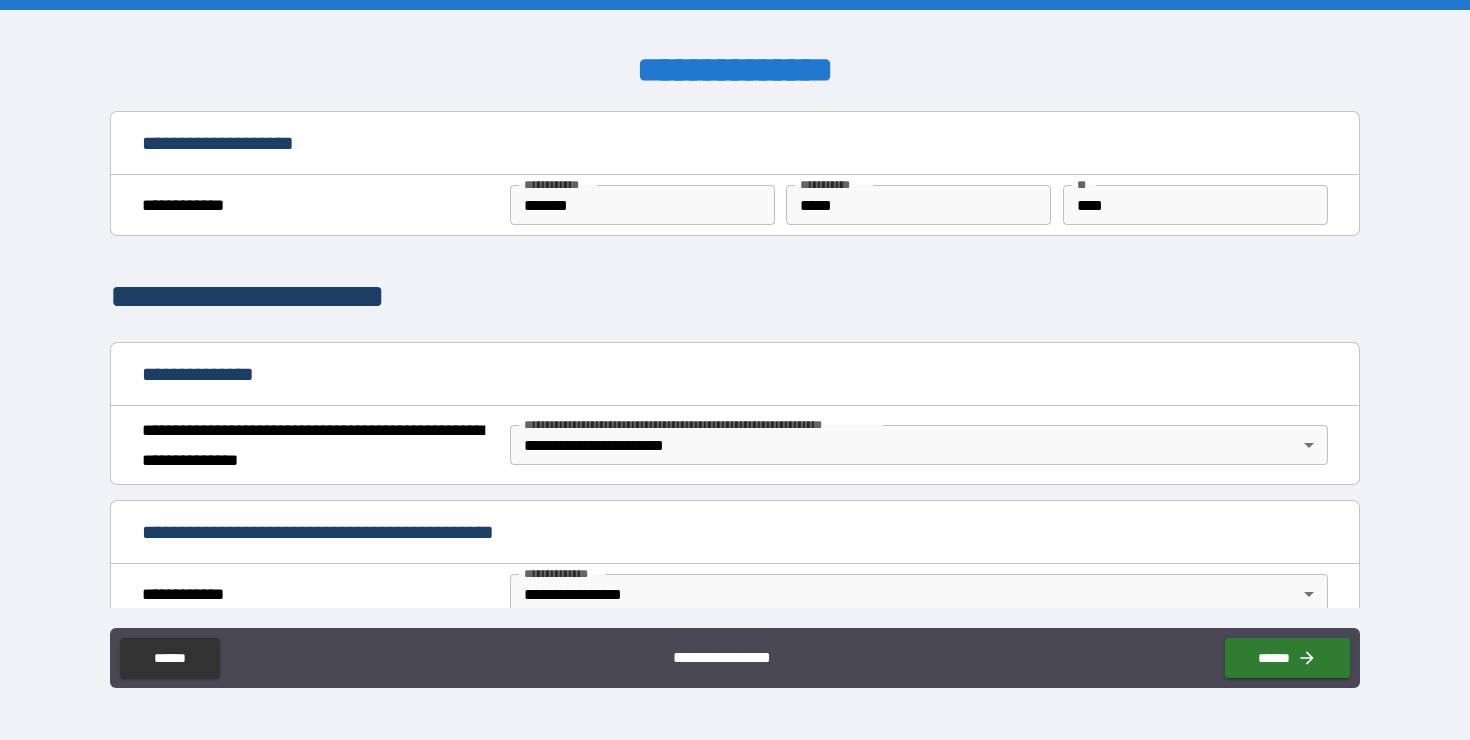 scroll, scrollTop: 0, scrollLeft: 0, axis: both 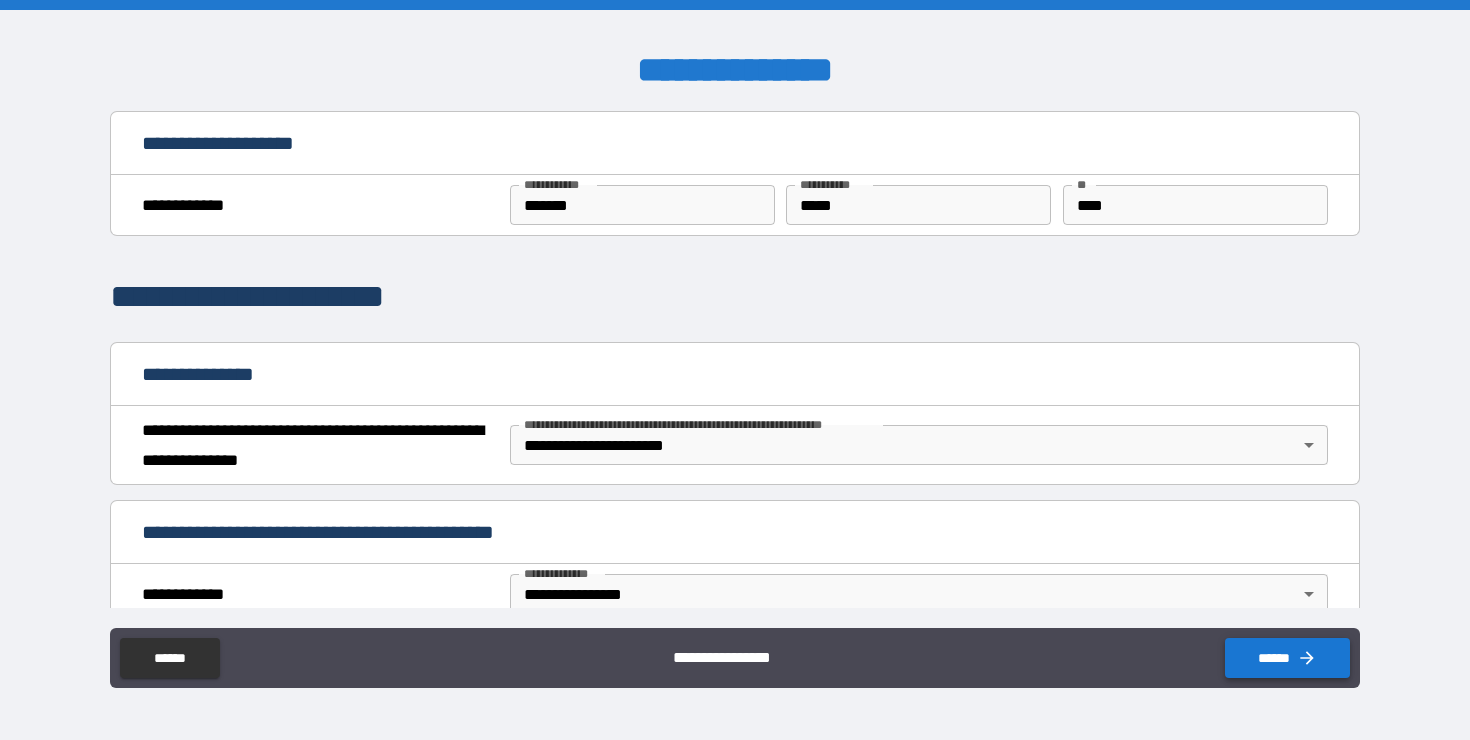click on "******" at bounding box center [1287, 658] 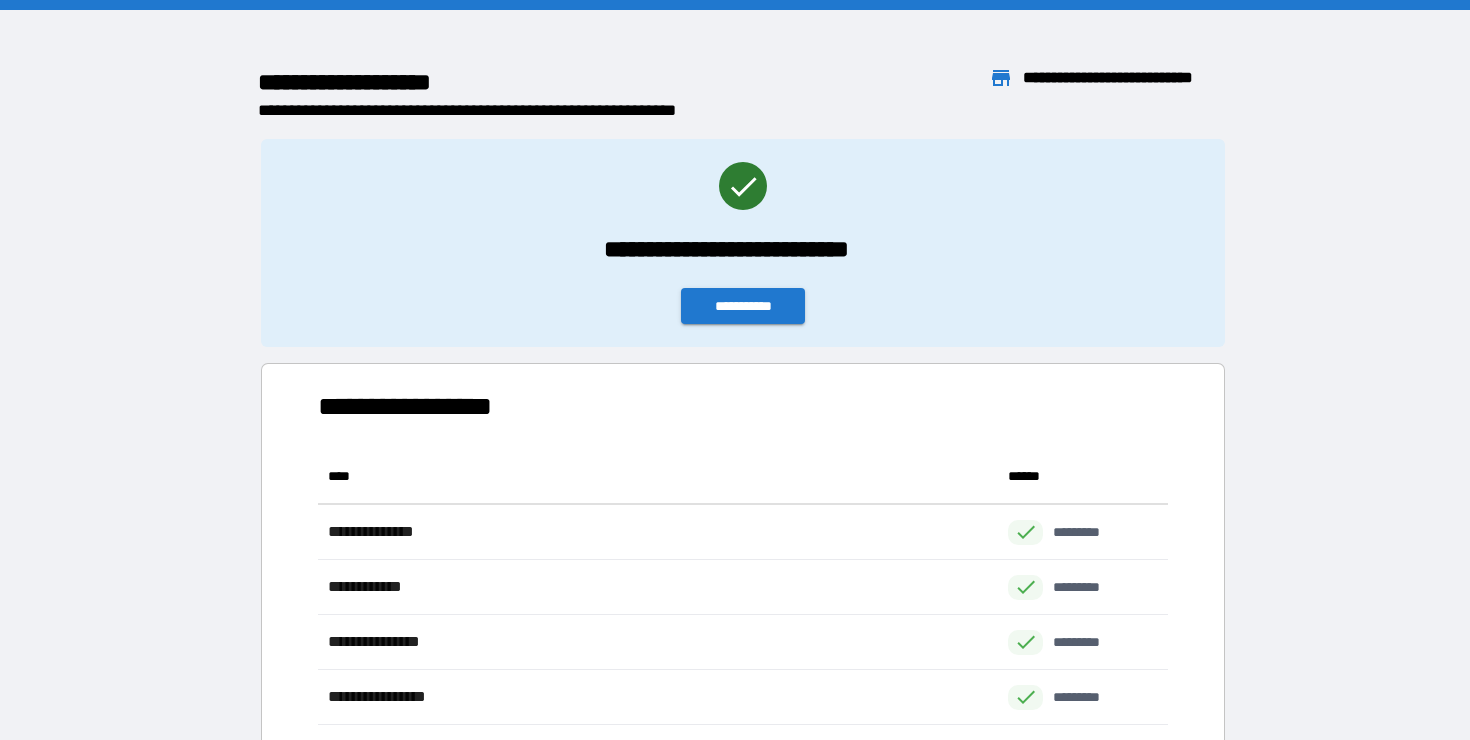 scroll, scrollTop: 1, scrollLeft: 1, axis: both 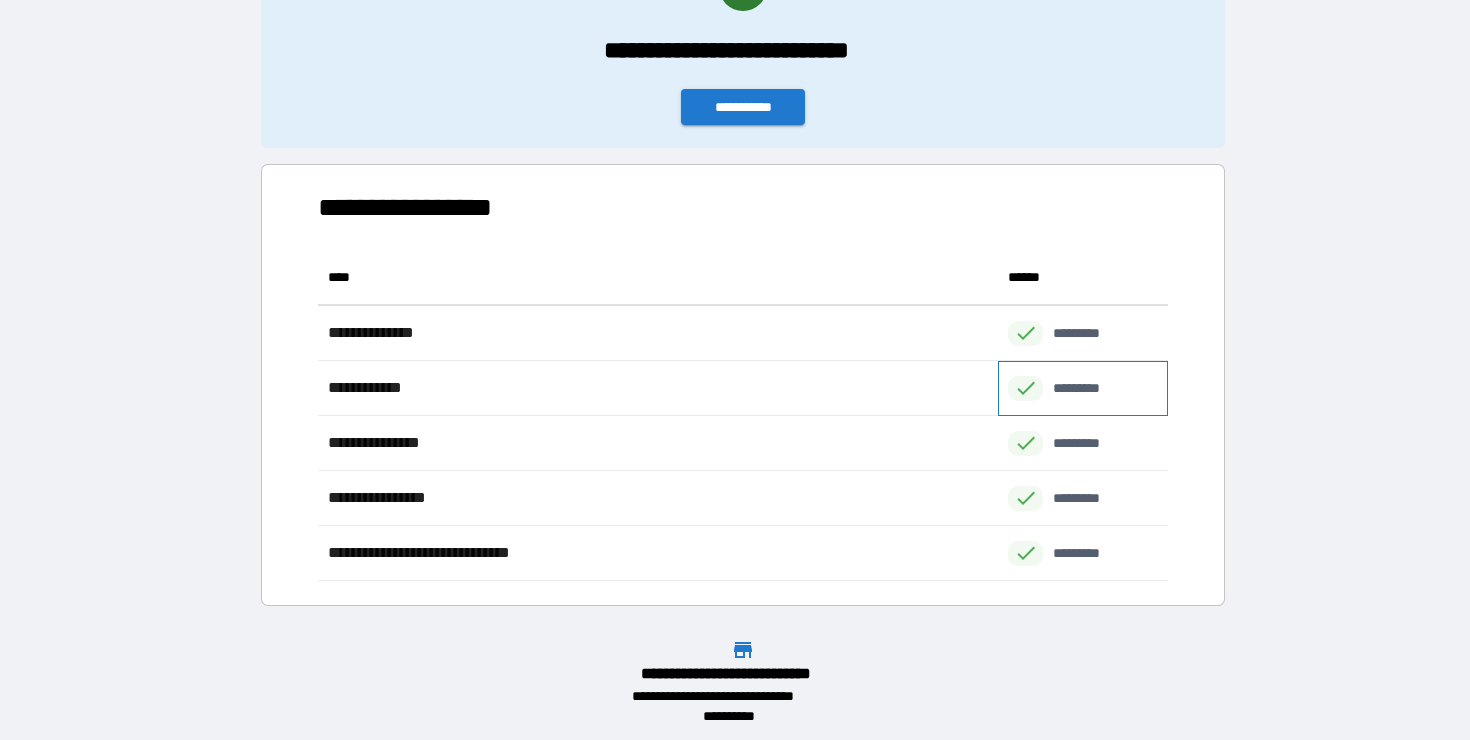 click on "*********" at bounding box center [1087, 388] 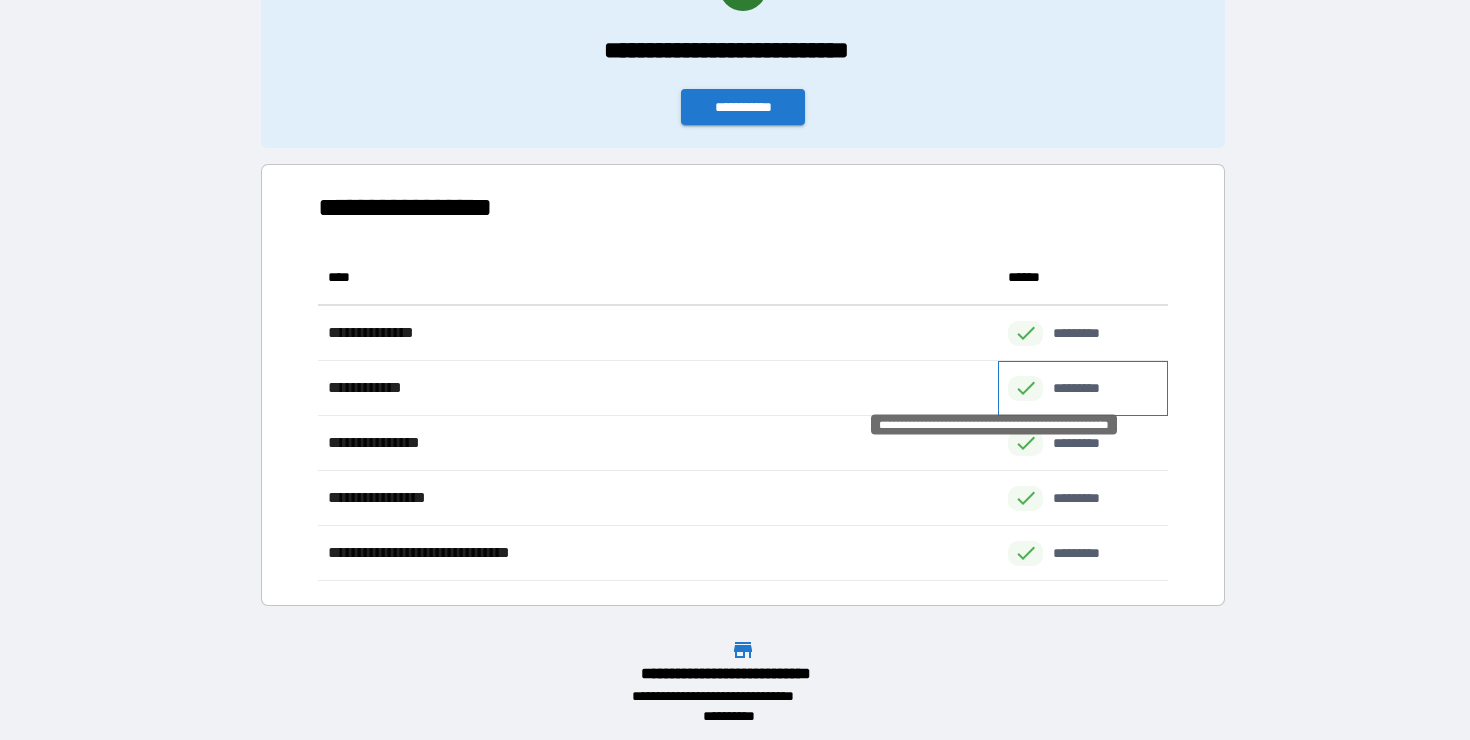 click 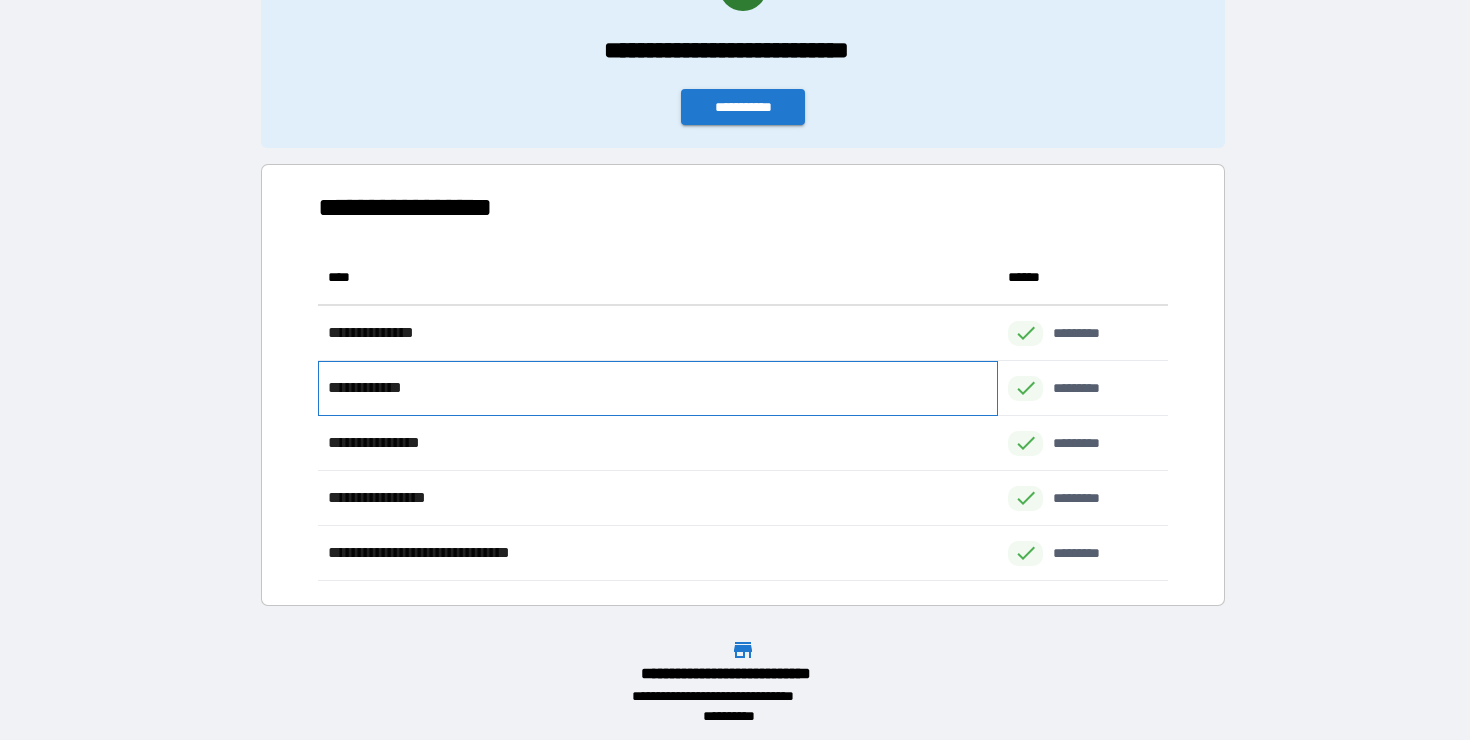 click on "**********" at bounding box center [370, 388] 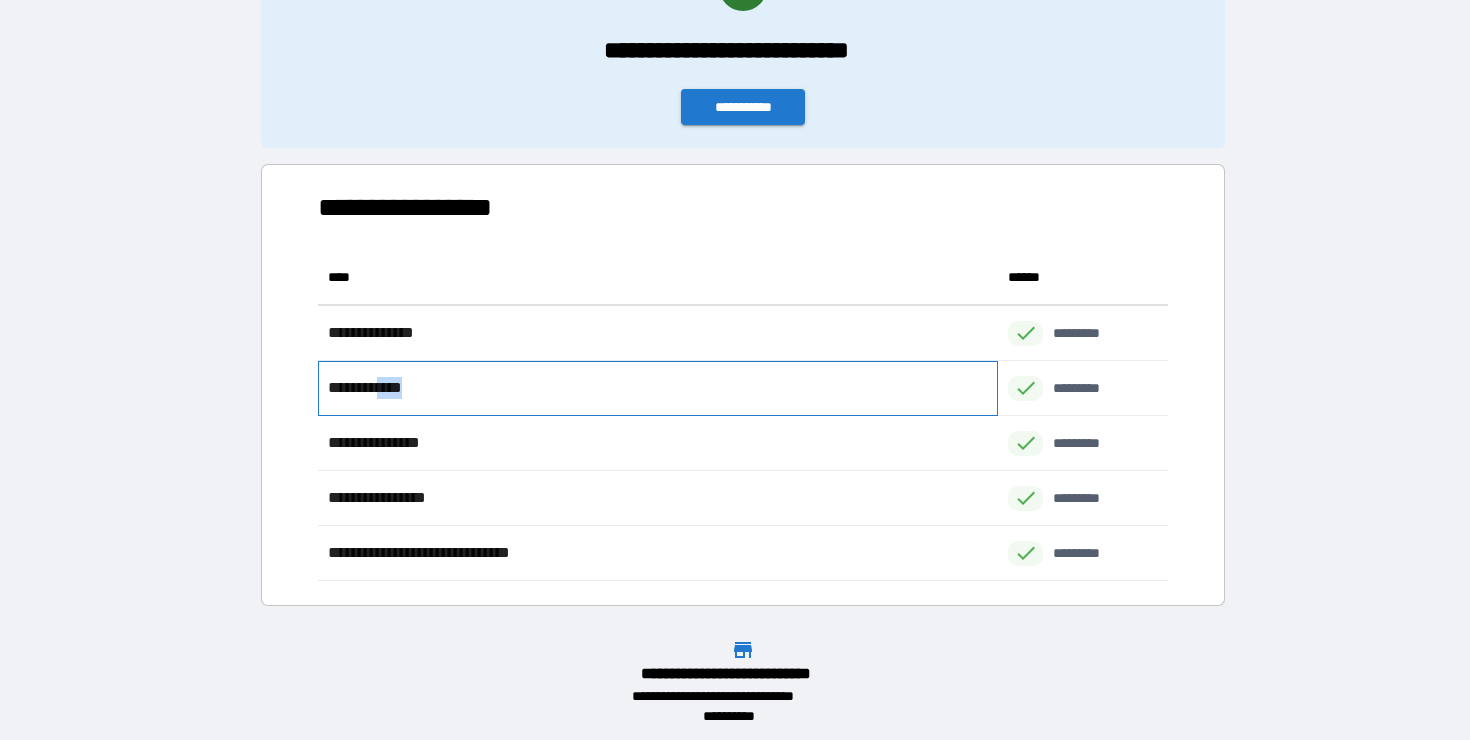 click on "**********" at bounding box center (370, 388) 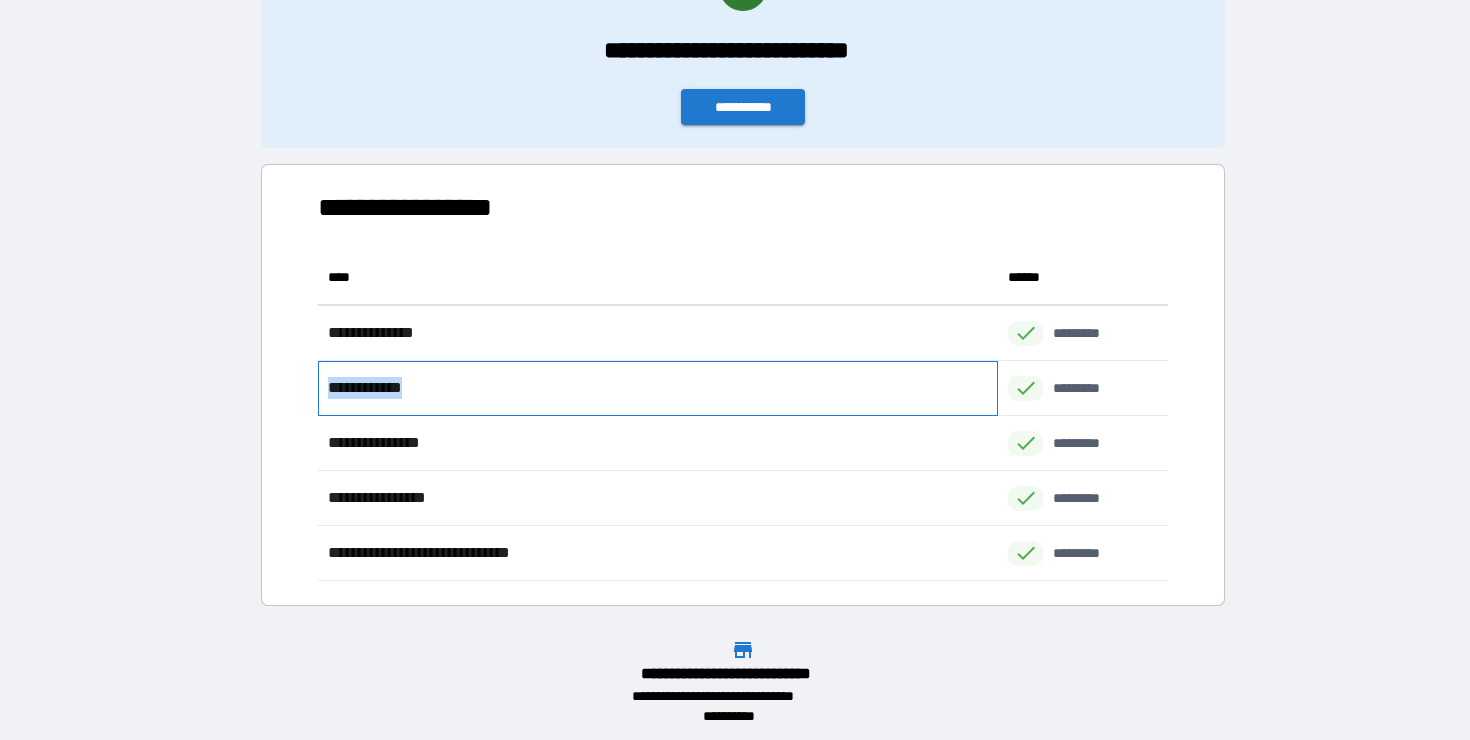 click on "**********" at bounding box center [370, 388] 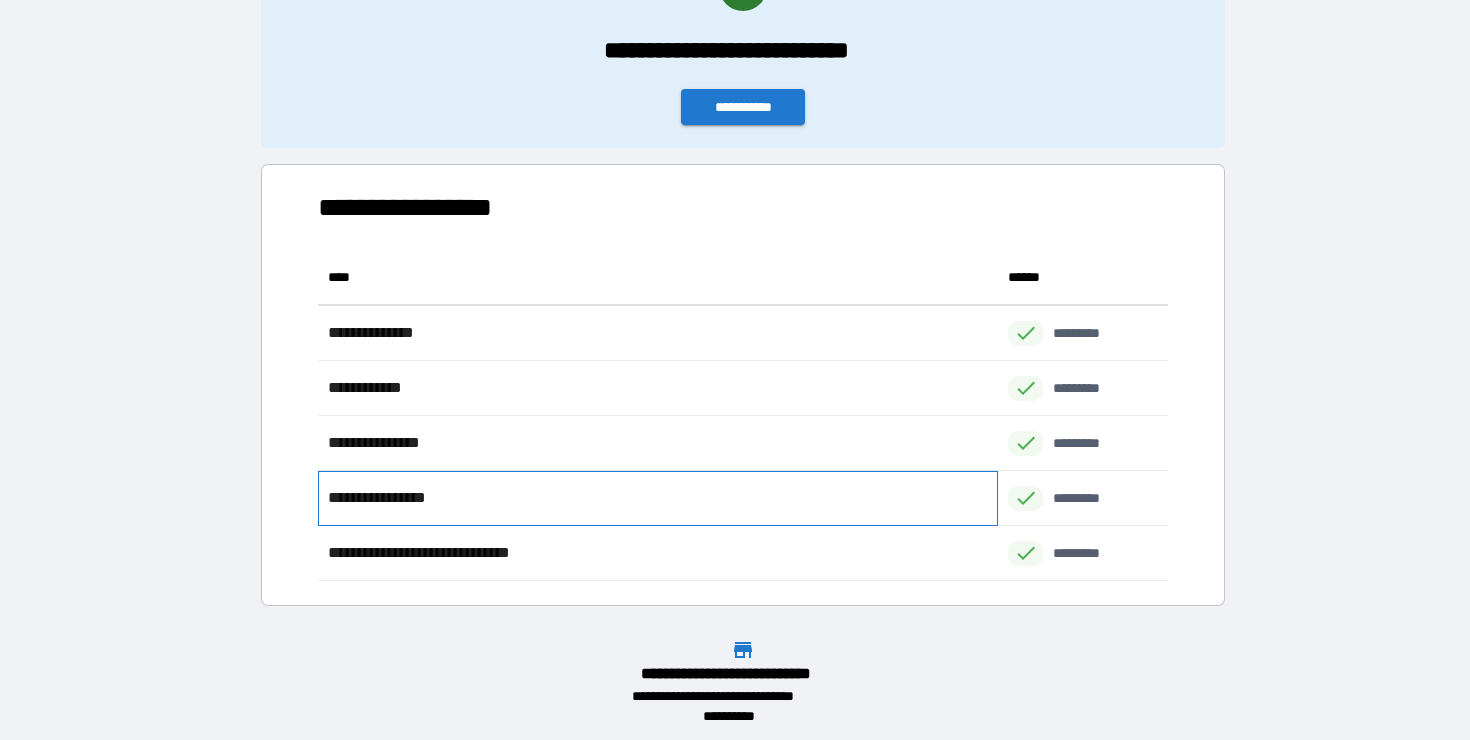 click on "**********" at bounding box center [393, 498] 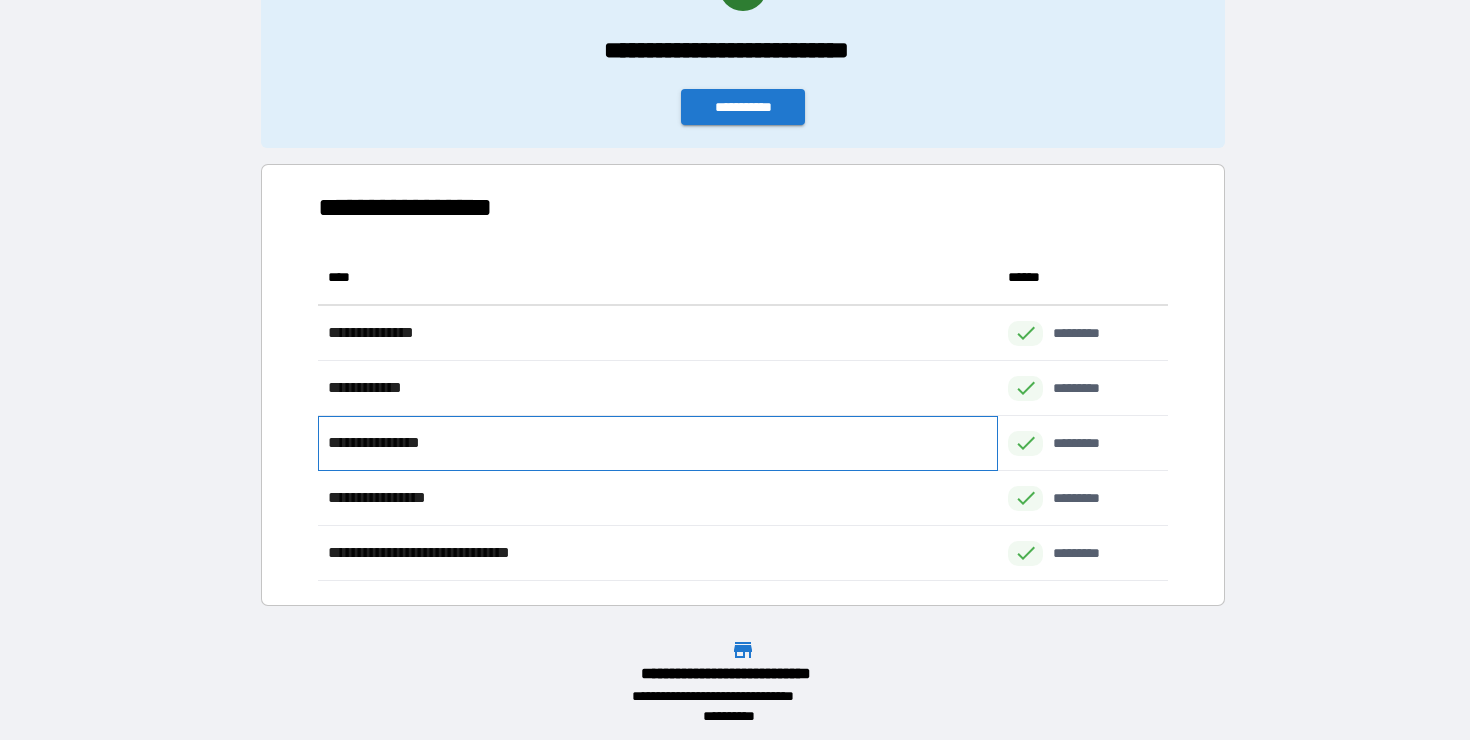 click on "**********" at bounding box center [391, 443] 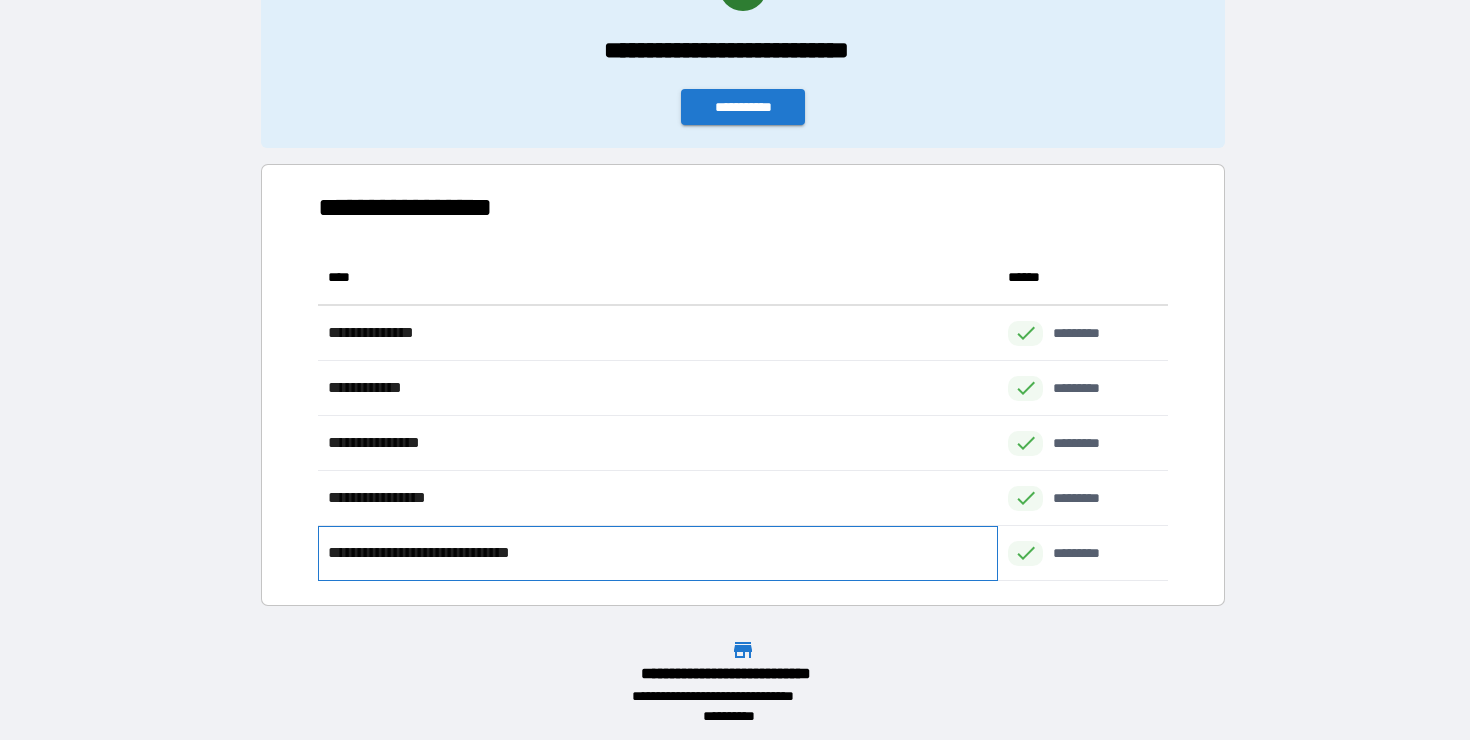 click on "**********" at bounding box center [658, 553] 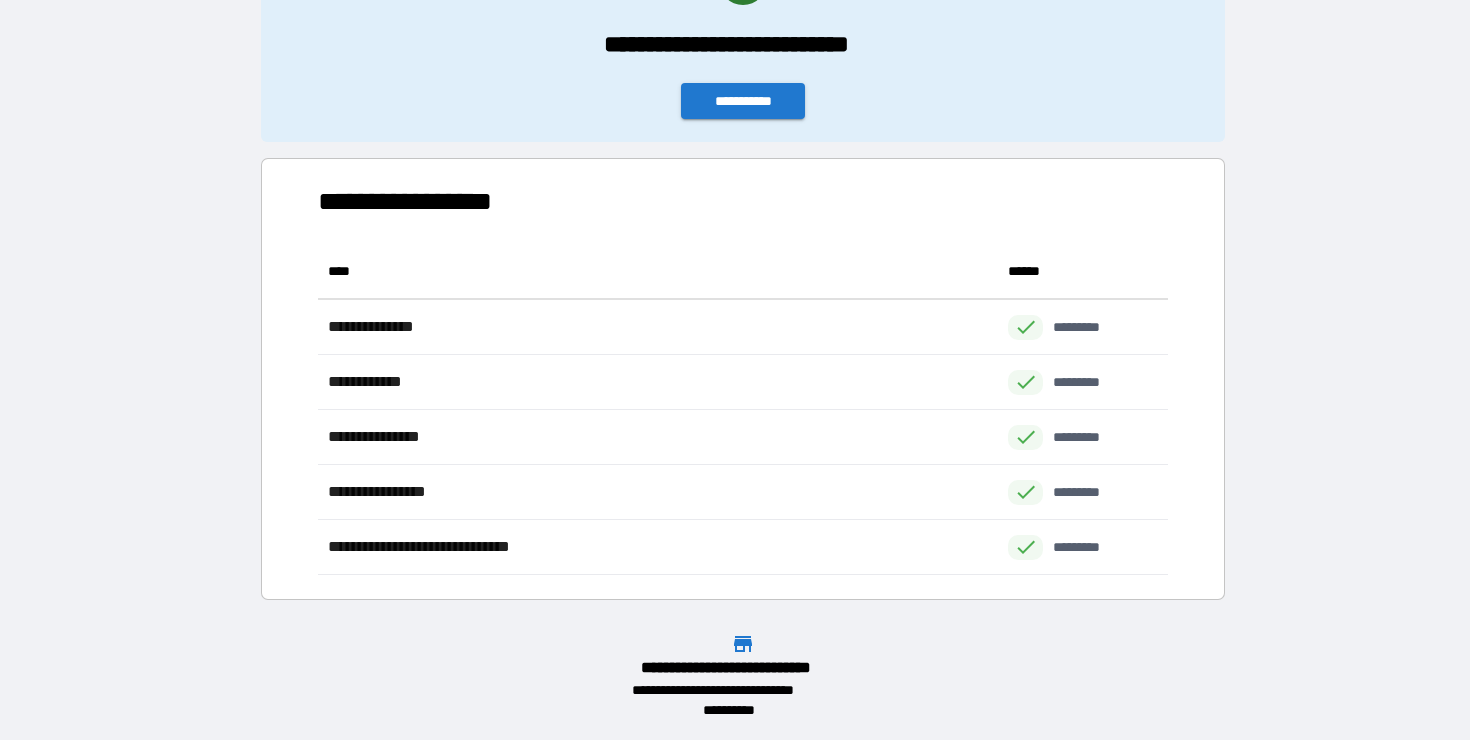 click on "**********" at bounding box center [743, 676] 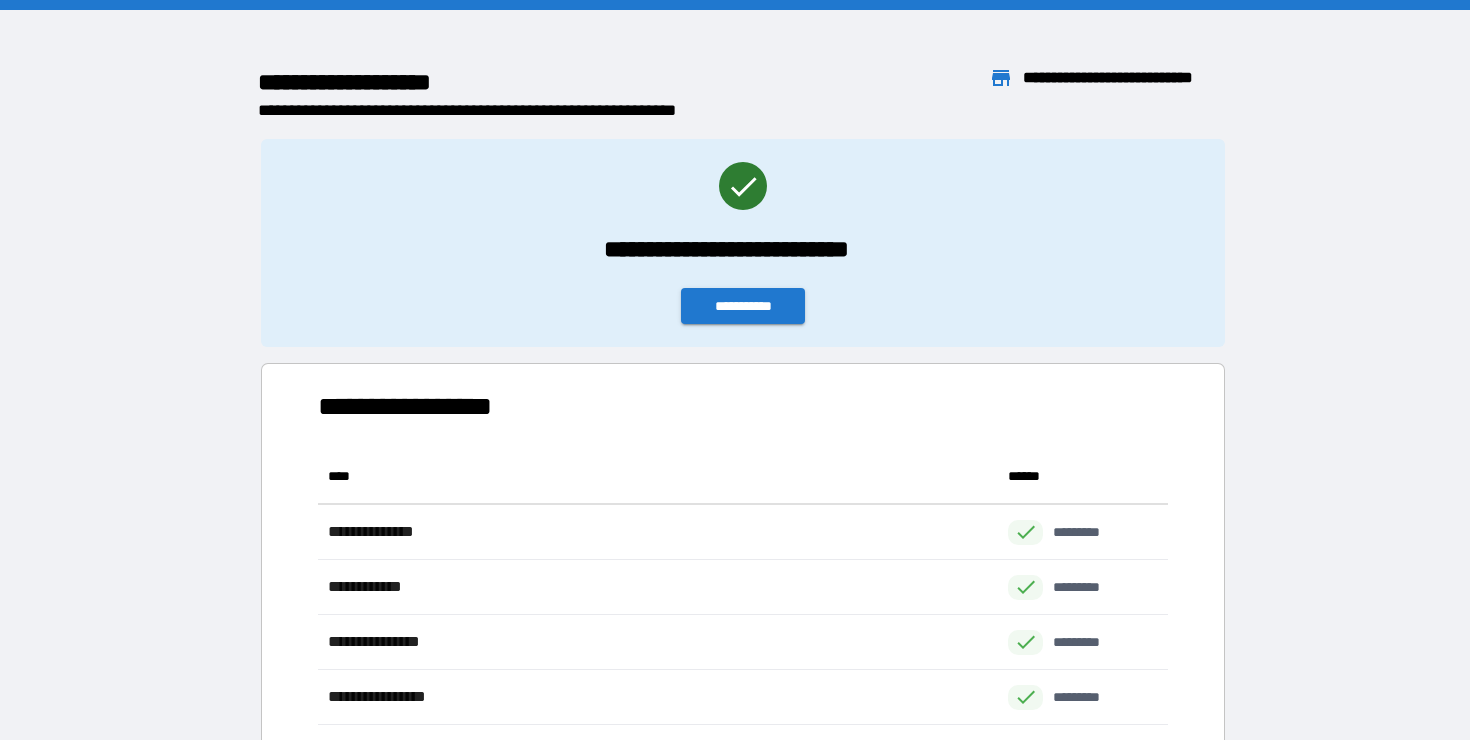 scroll, scrollTop: 0, scrollLeft: 0, axis: both 